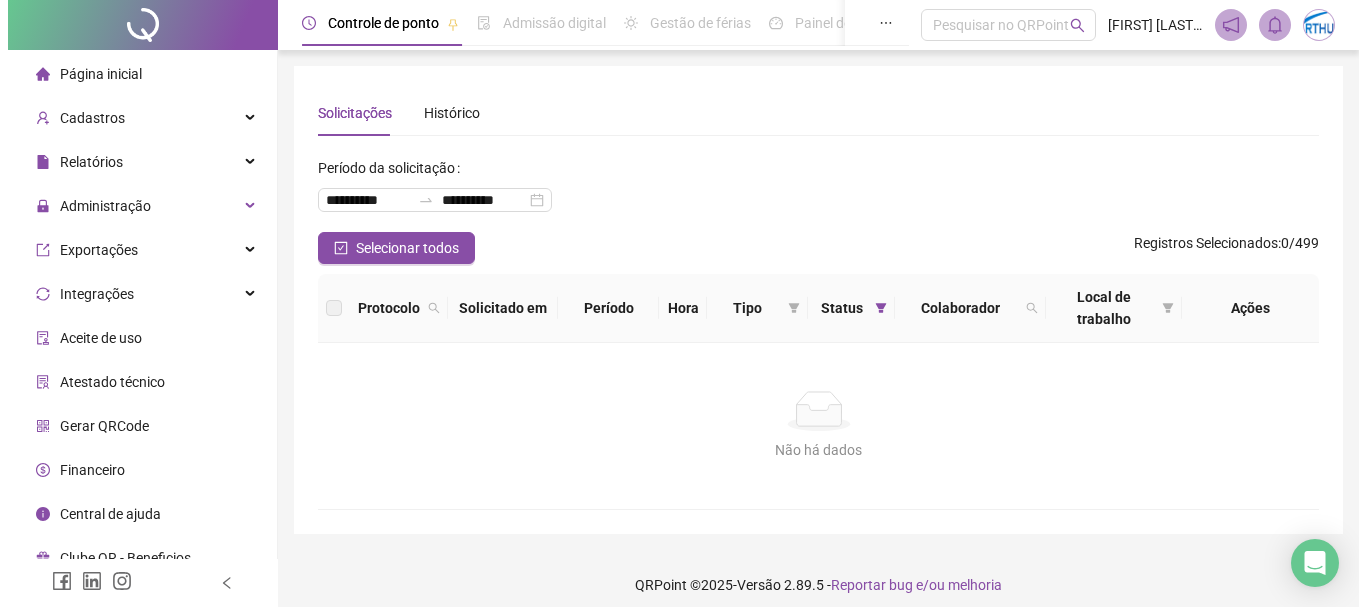 scroll, scrollTop: 0, scrollLeft: 0, axis: both 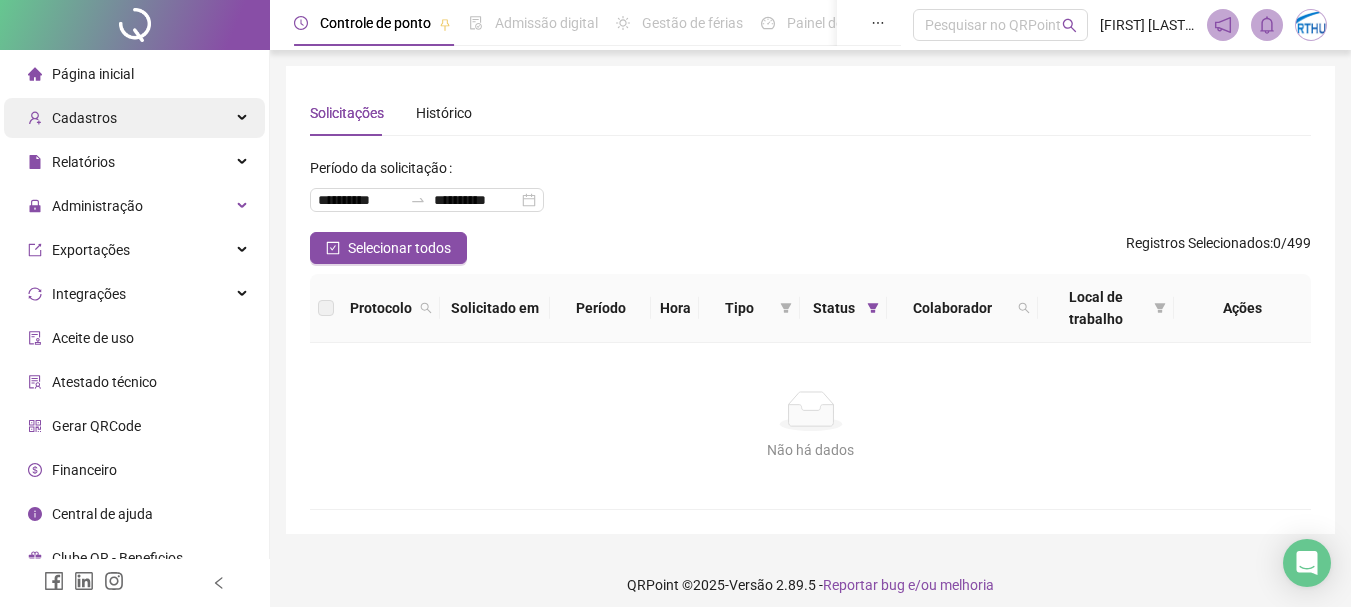 click on "Cadastros" at bounding box center (84, 118) 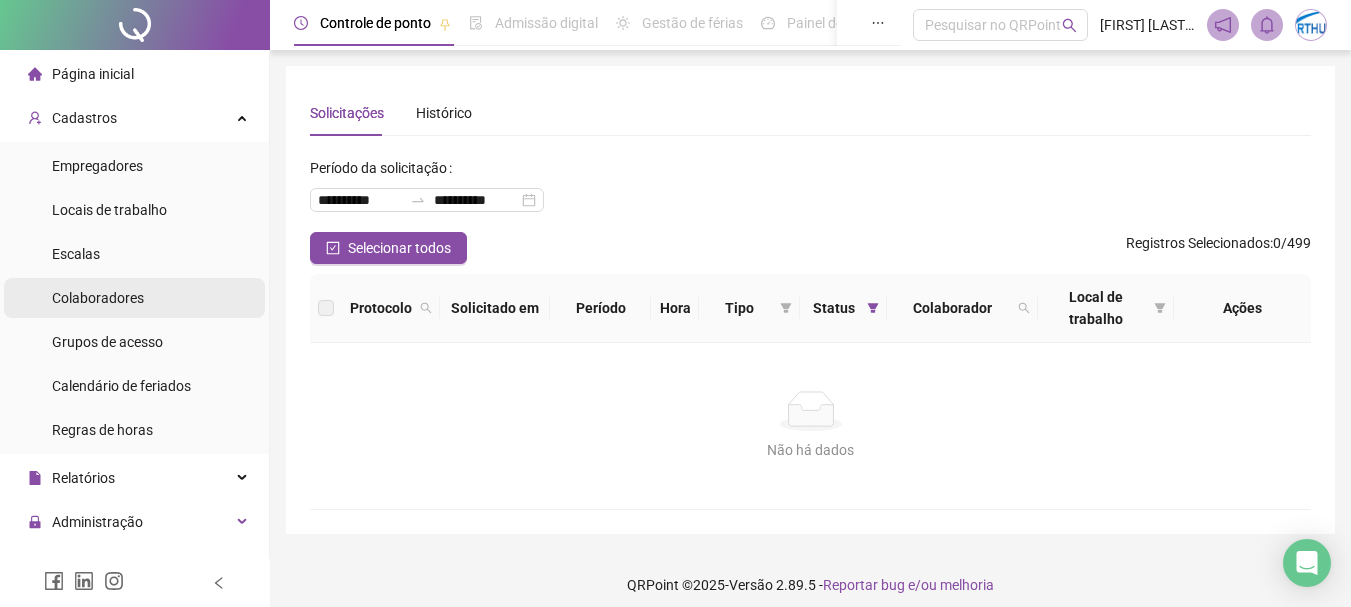 click on "Colaboradores" at bounding box center (98, 298) 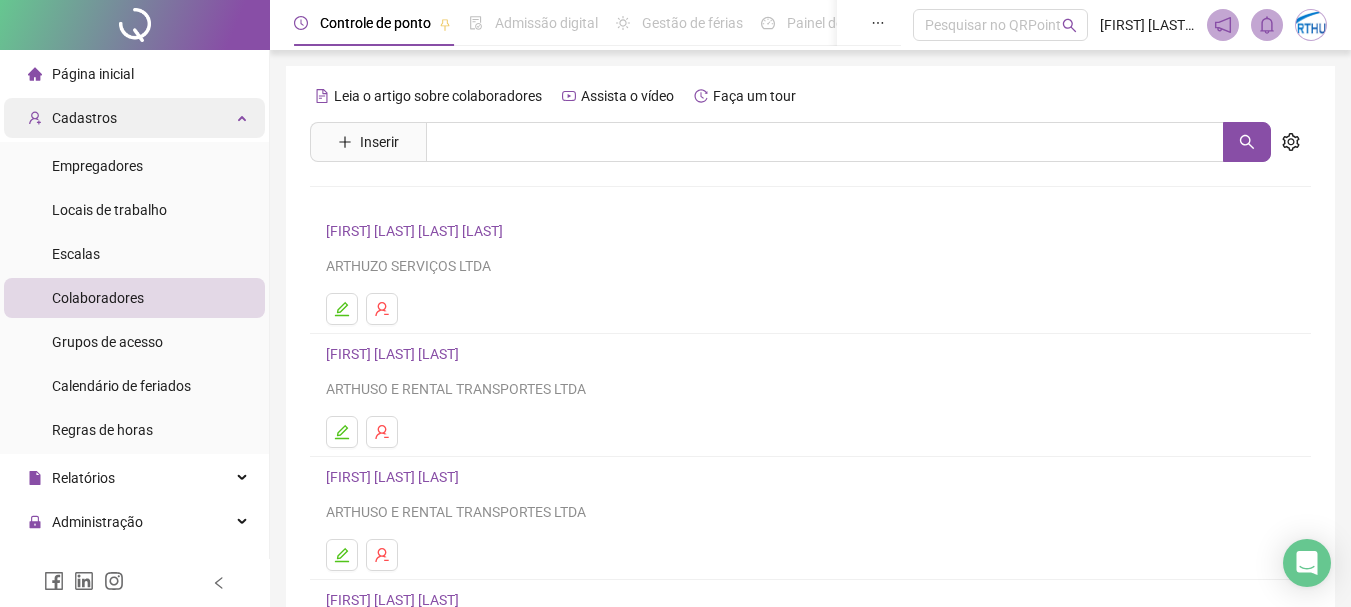 click on "Cadastros" at bounding box center (134, 118) 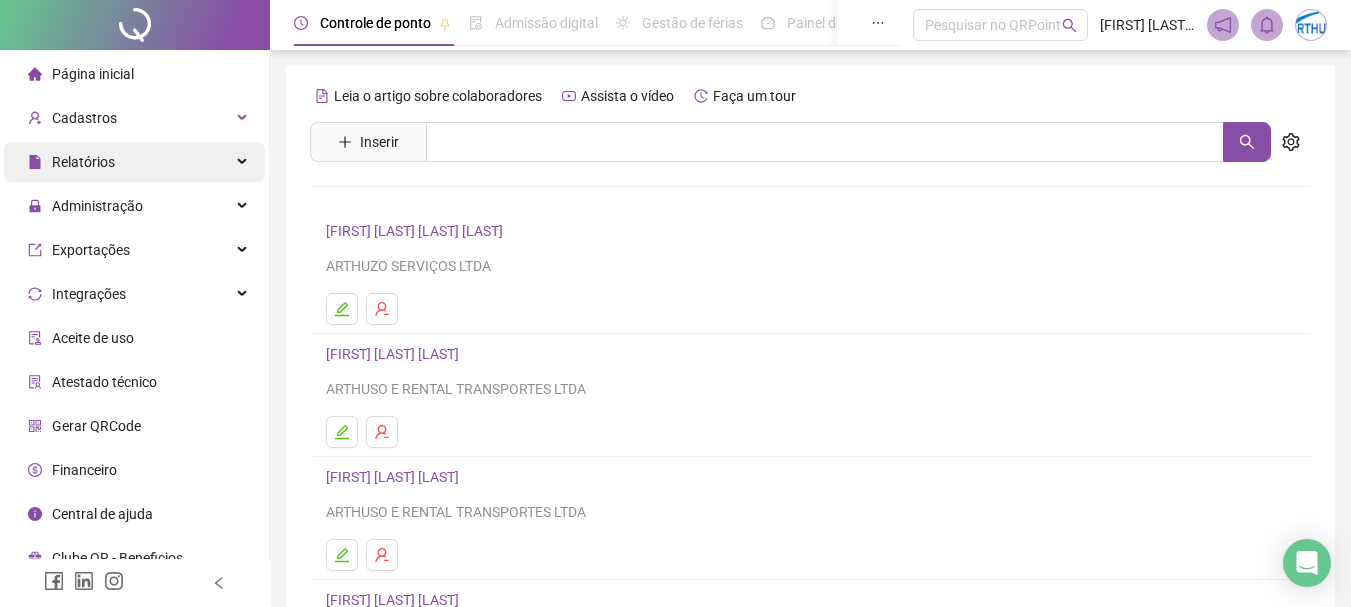 click on "Relatórios" at bounding box center (83, 162) 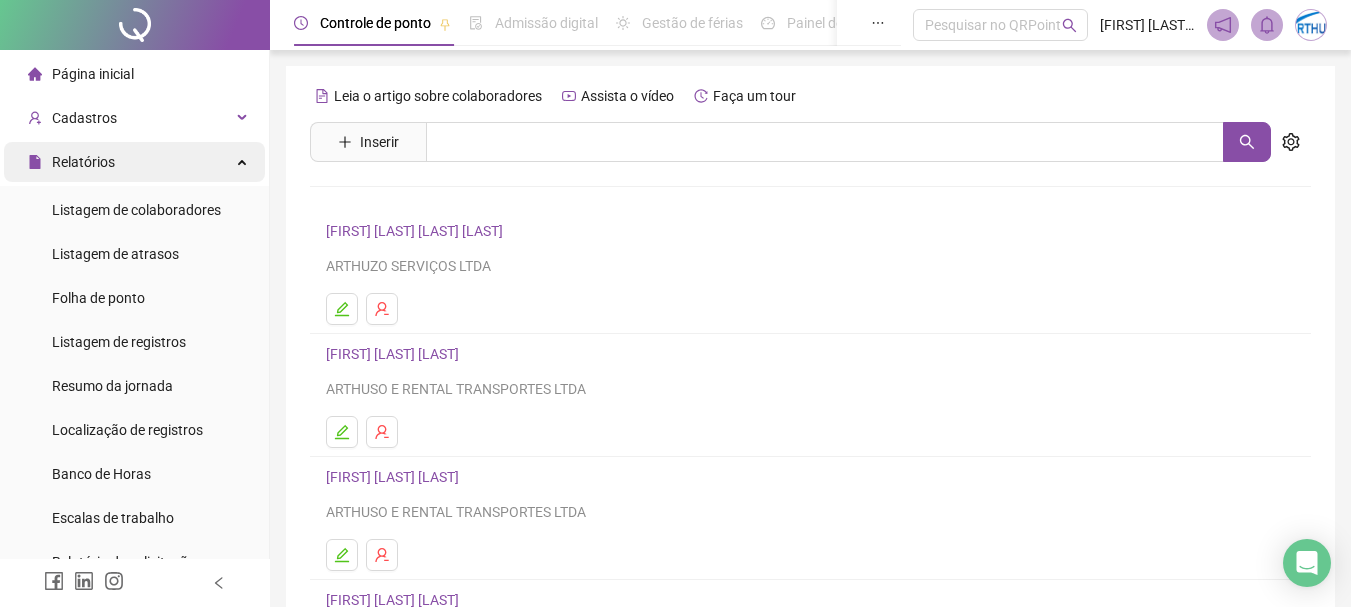 click on "Relatórios" at bounding box center (134, 162) 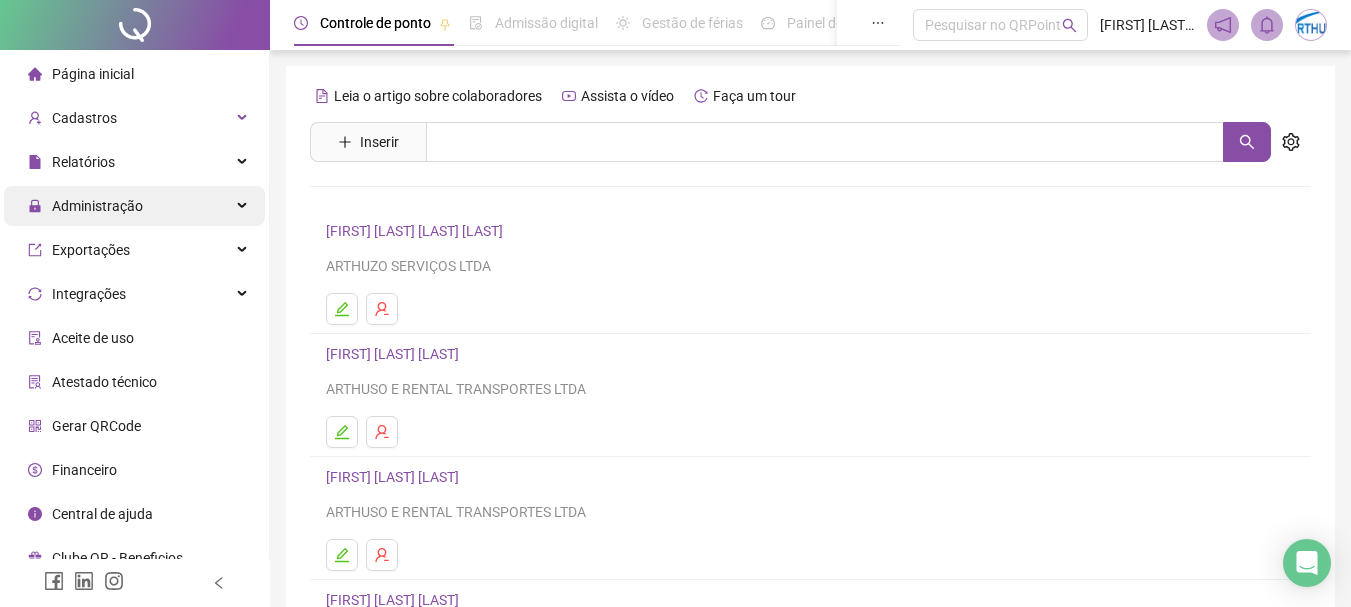 click on "Administração" at bounding box center [97, 206] 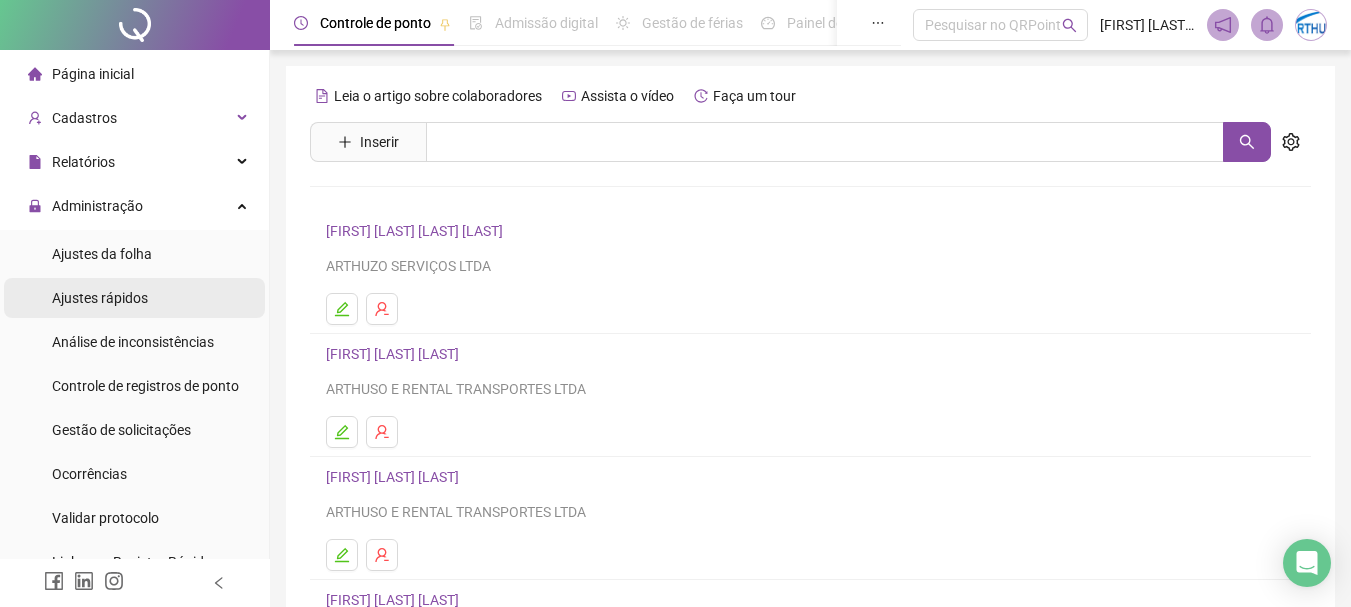 click on "Ajustes rápidos" at bounding box center (100, 298) 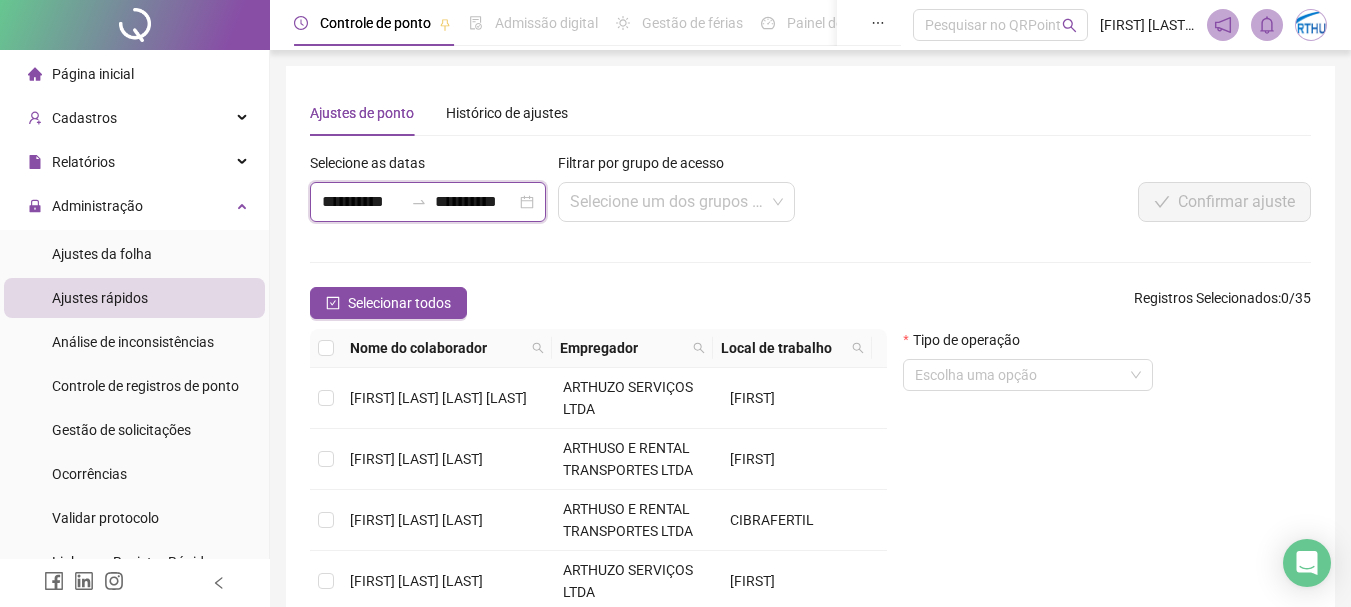 click on "**********" at bounding box center [362, 202] 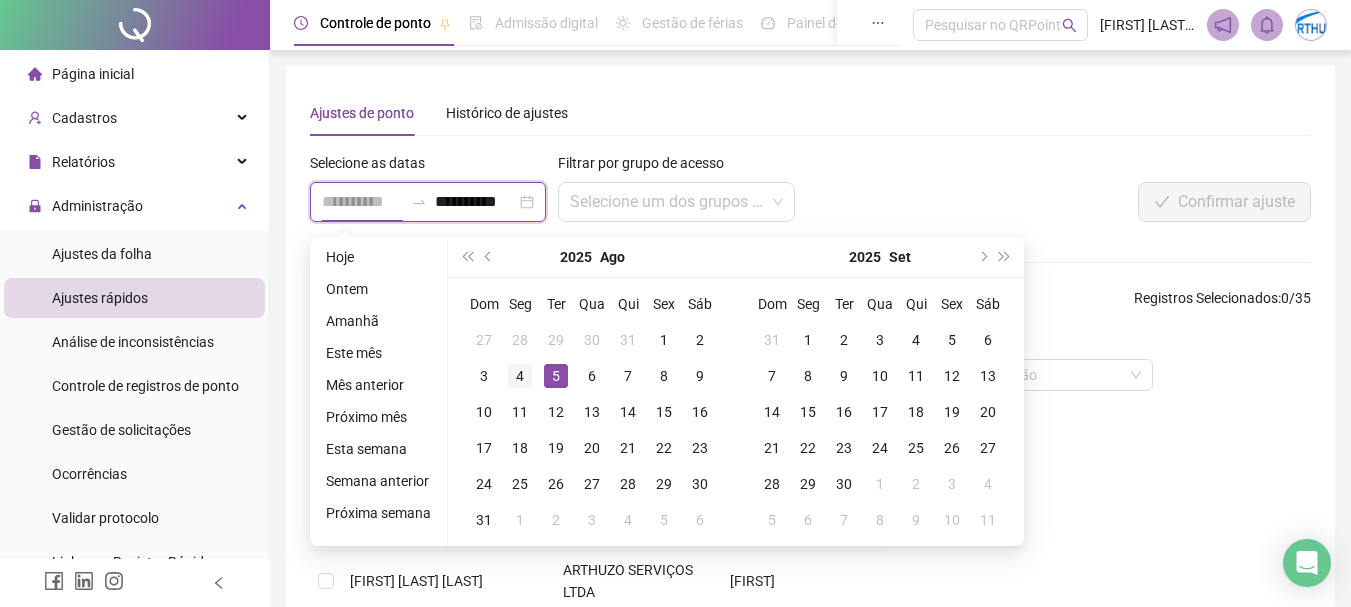 type on "**********" 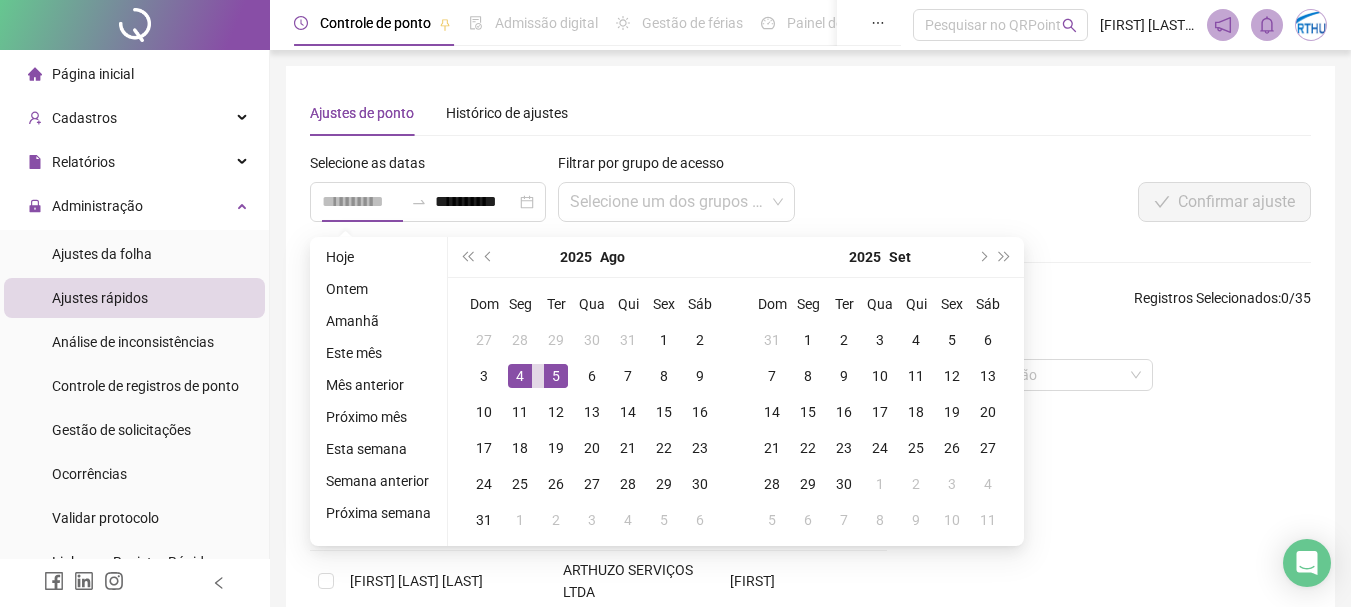 click on "4" at bounding box center [520, 376] 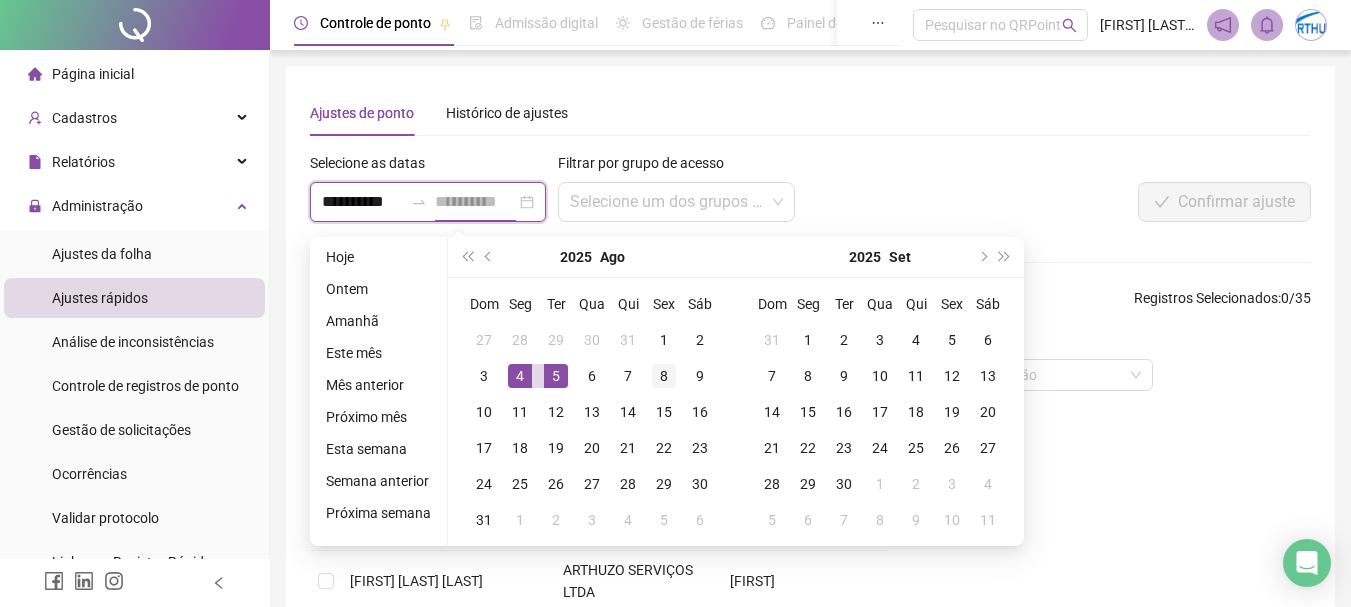 type on "**********" 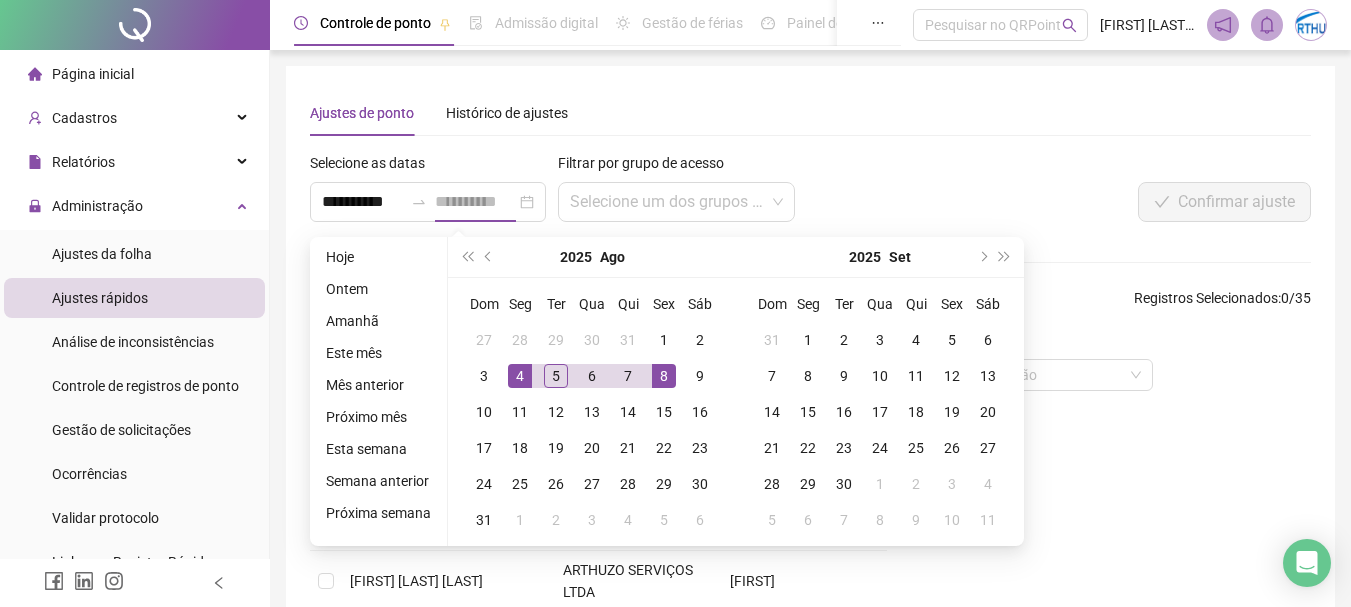 click on "8" at bounding box center [664, 376] 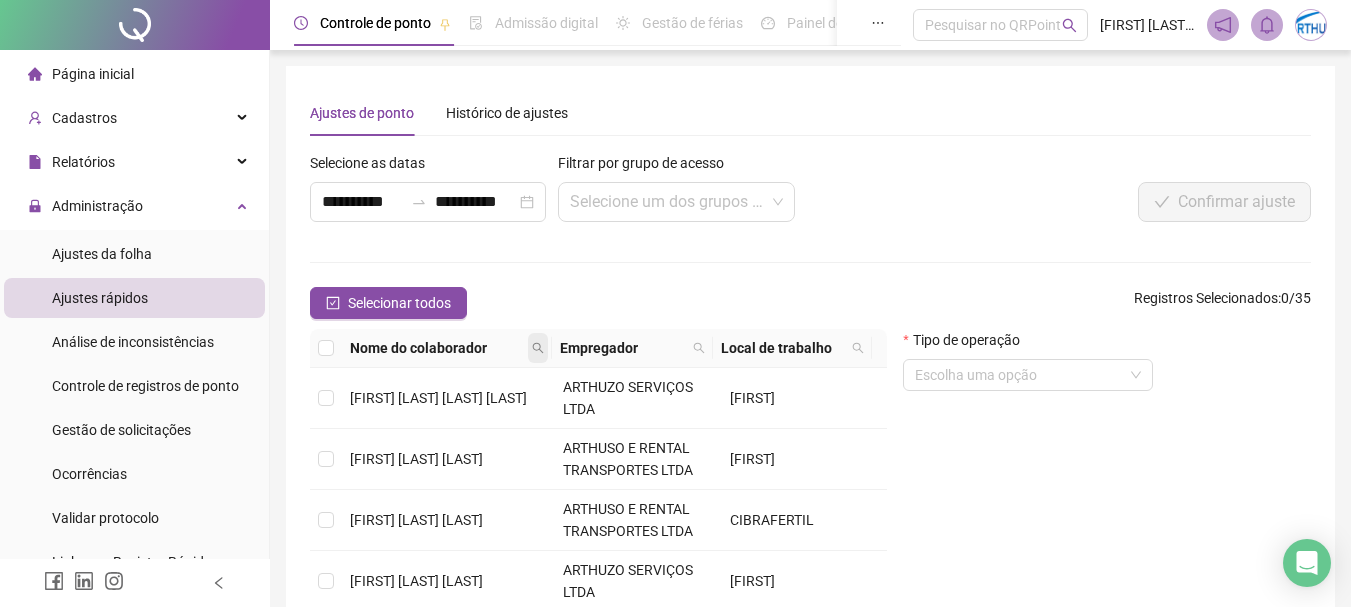 click 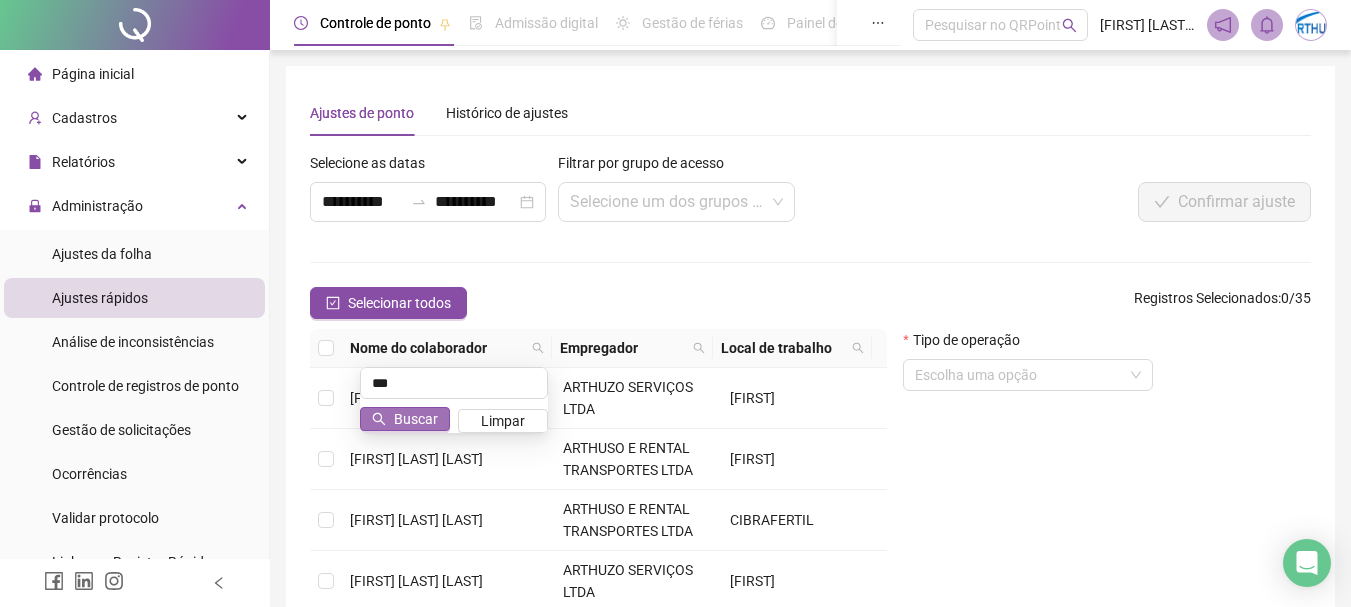 type on "***" 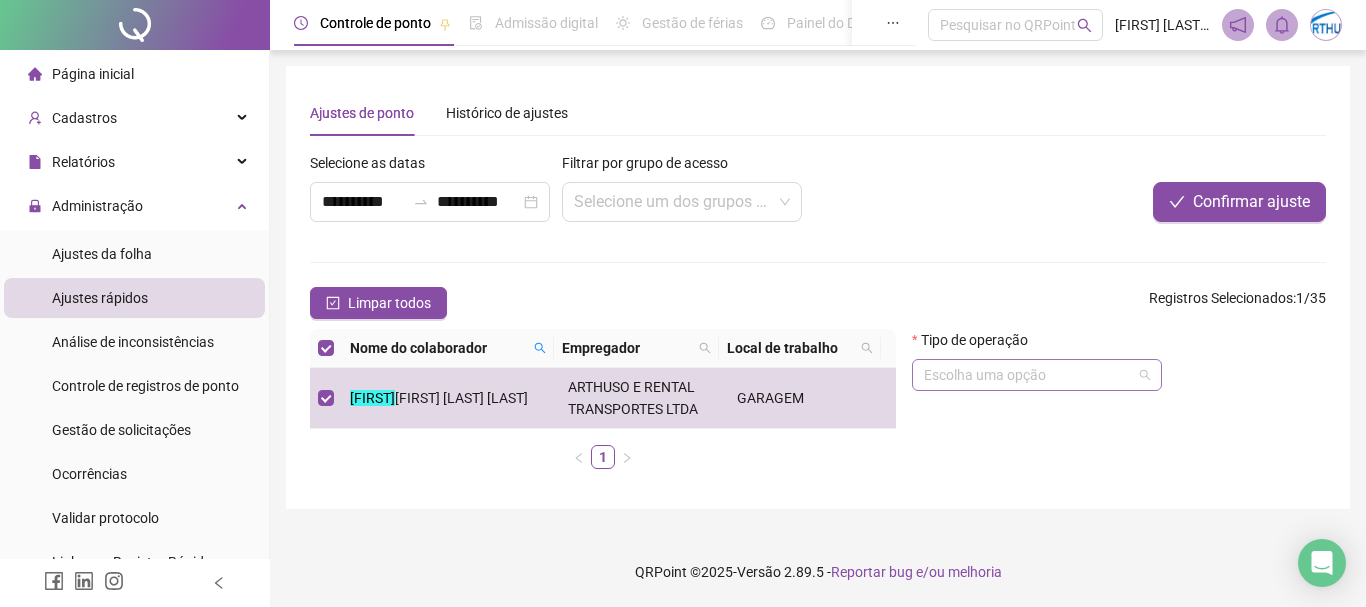 click at bounding box center (1028, 375) 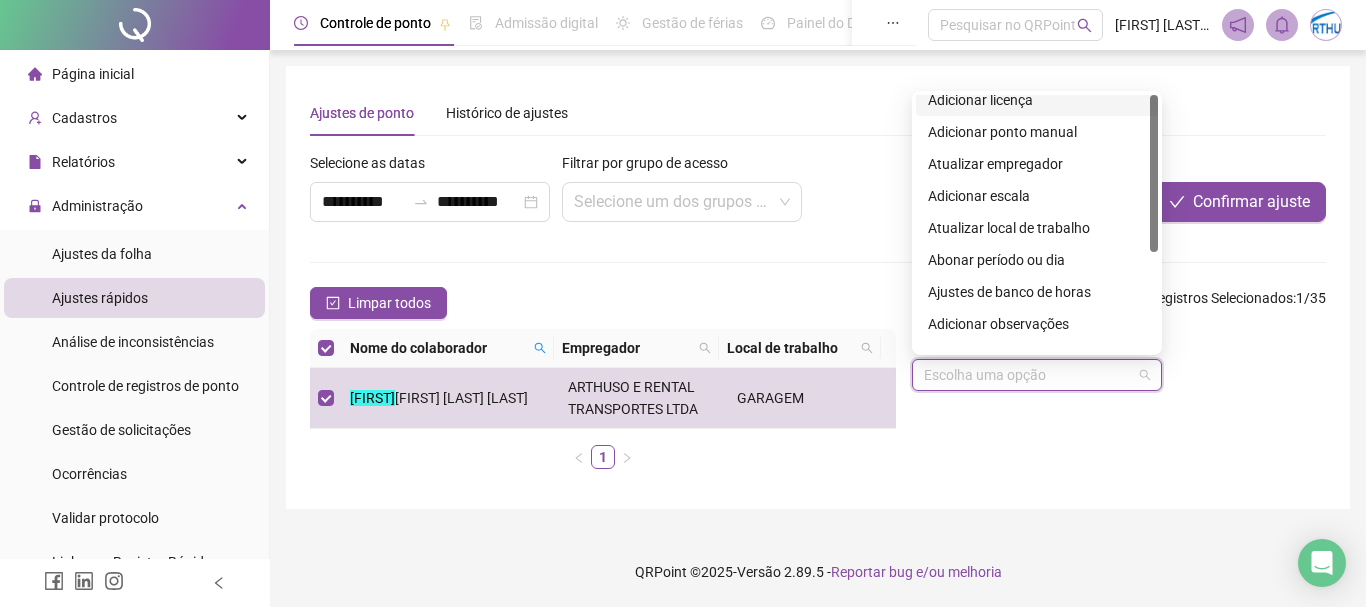 scroll, scrollTop: 0, scrollLeft: 0, axis: both 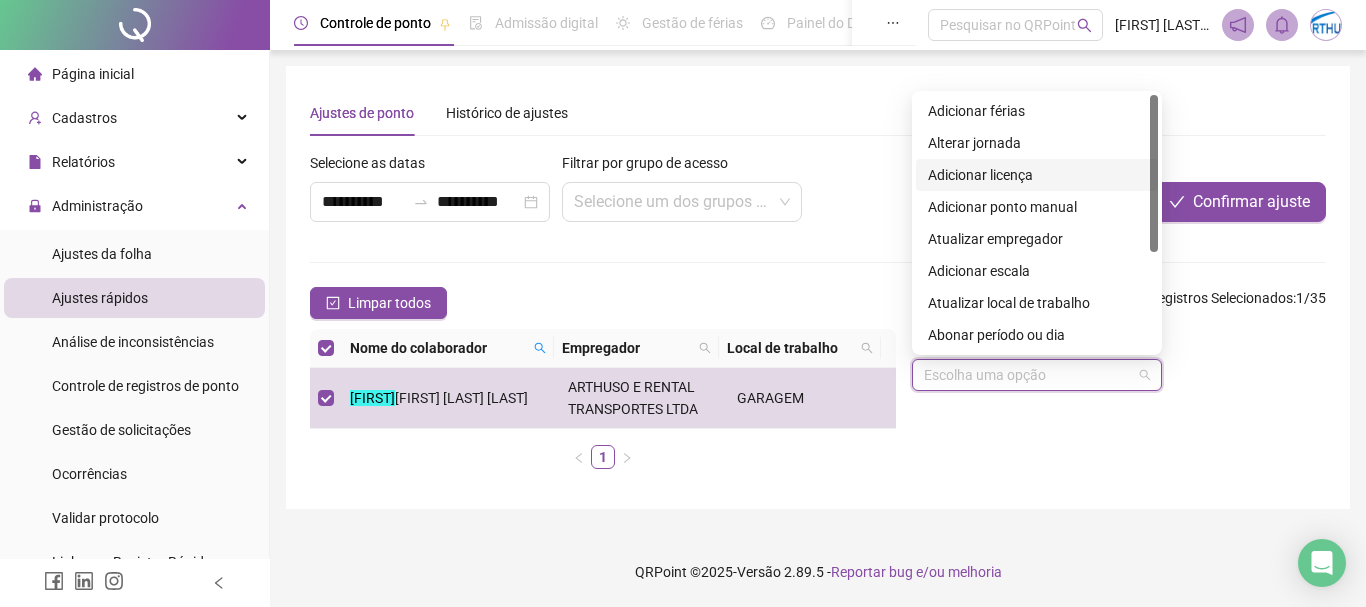 drag, startPoint x: 1155, startPoint y: 167, endPoint x: 1159, endPoint y: 123, distance: 44.181442 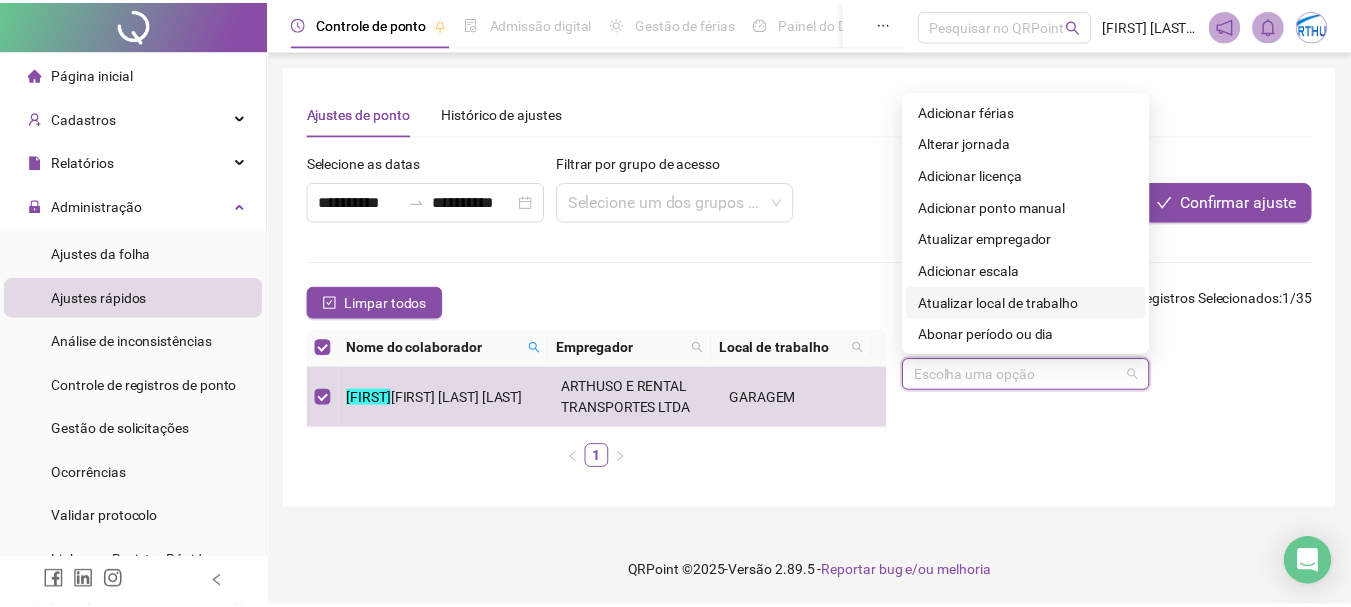 scroll, scrollTop: 100, scrollLeft: 0, axis: vertical 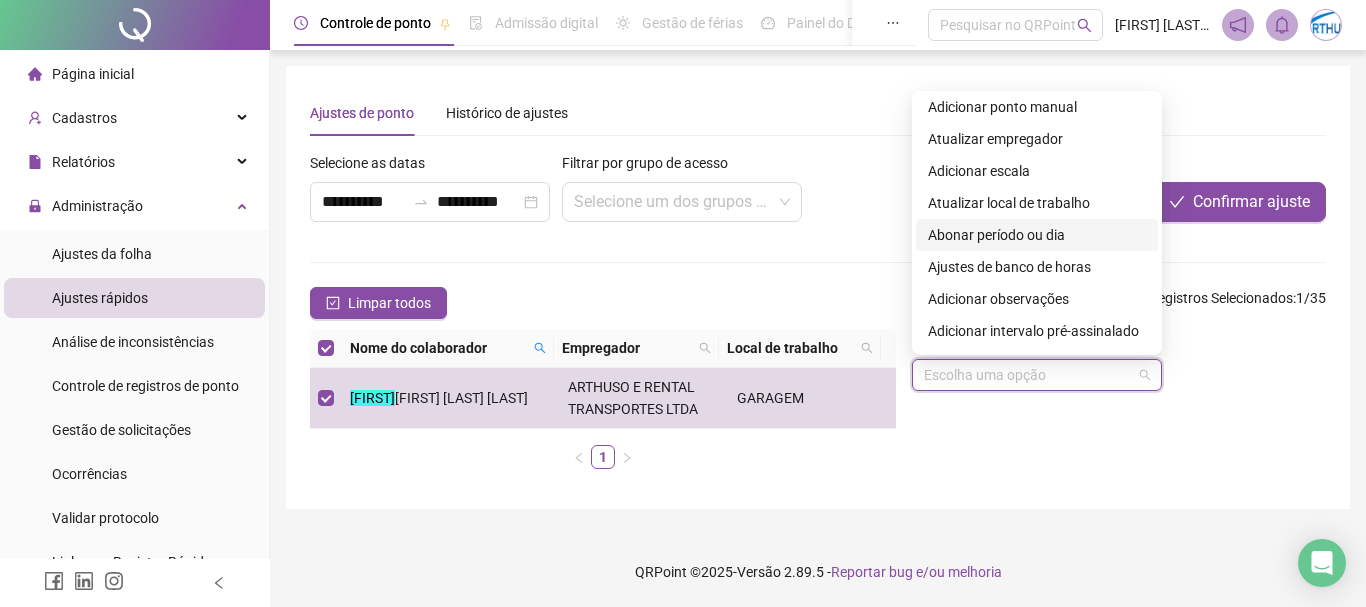 click on "Abonar período ou dia" at bounding box center [1037, 235] 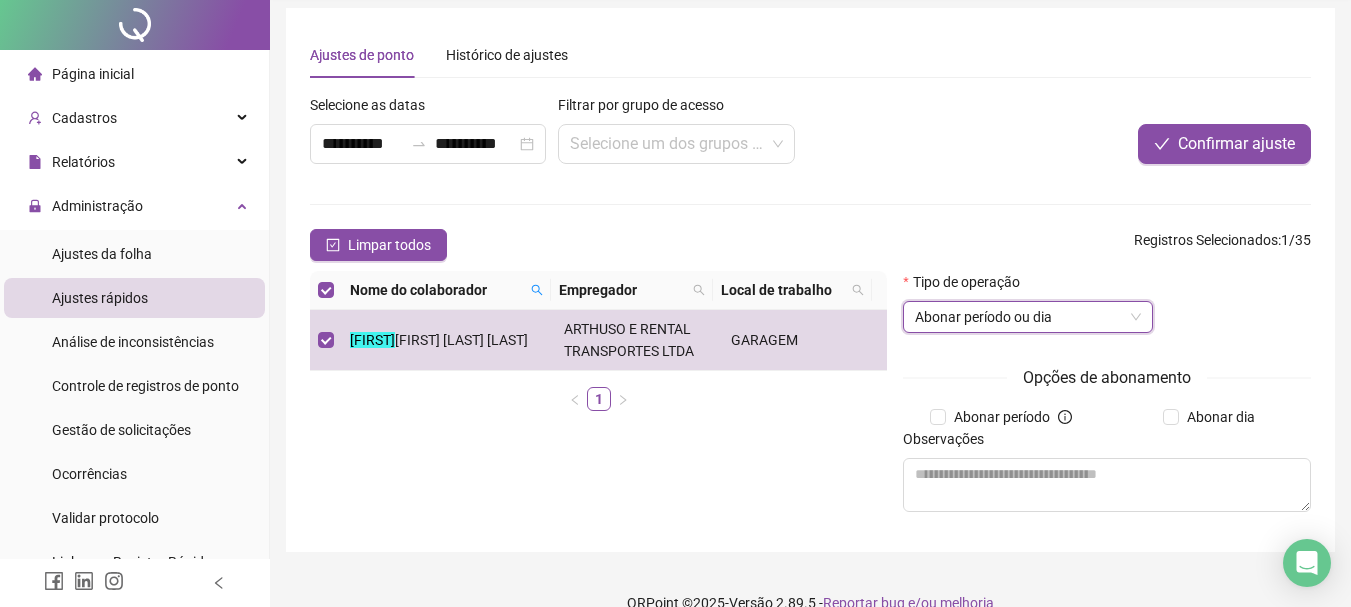 scroll, scrollTop: 89, scrollLeft: 0, axis: vertical 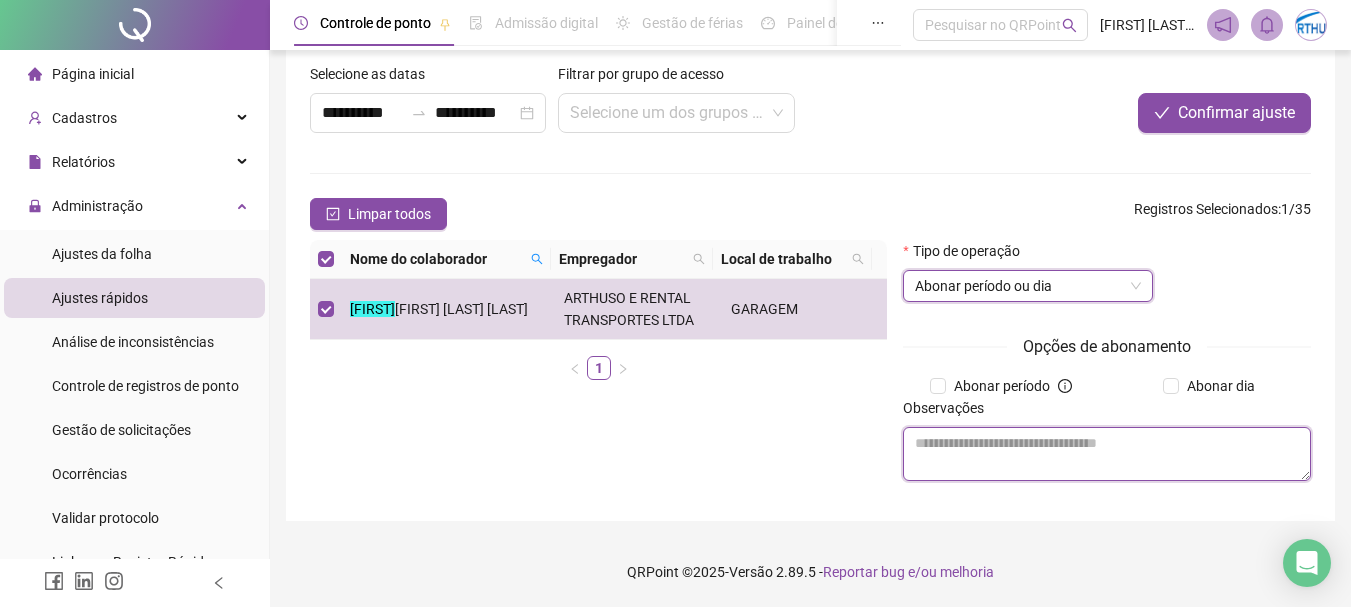 click at bounding box center [1107, 454] 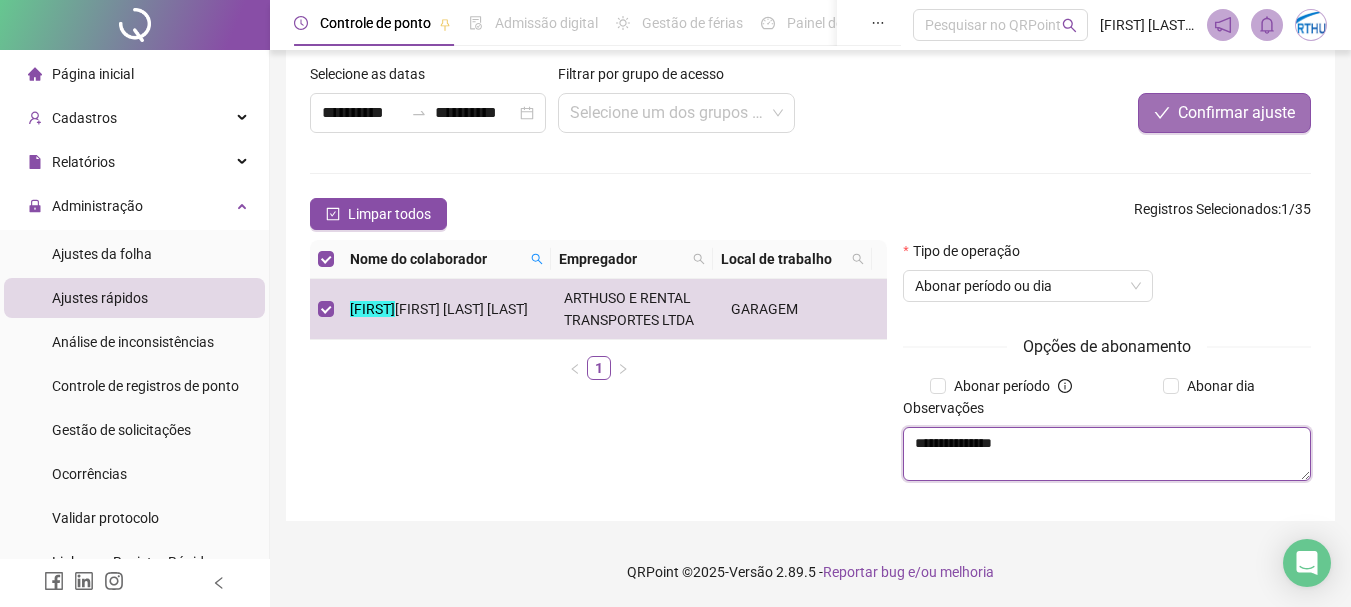 type on "**********" 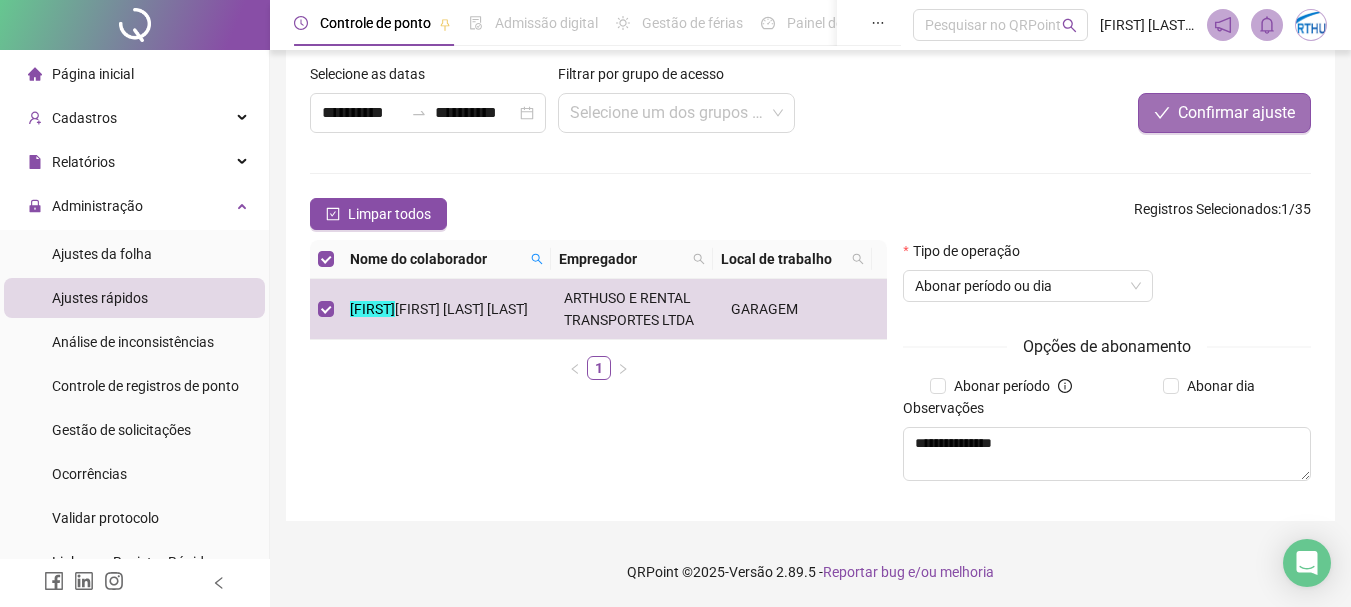 click on "Confirmar ajuste" at bounding box center (1236, 113) 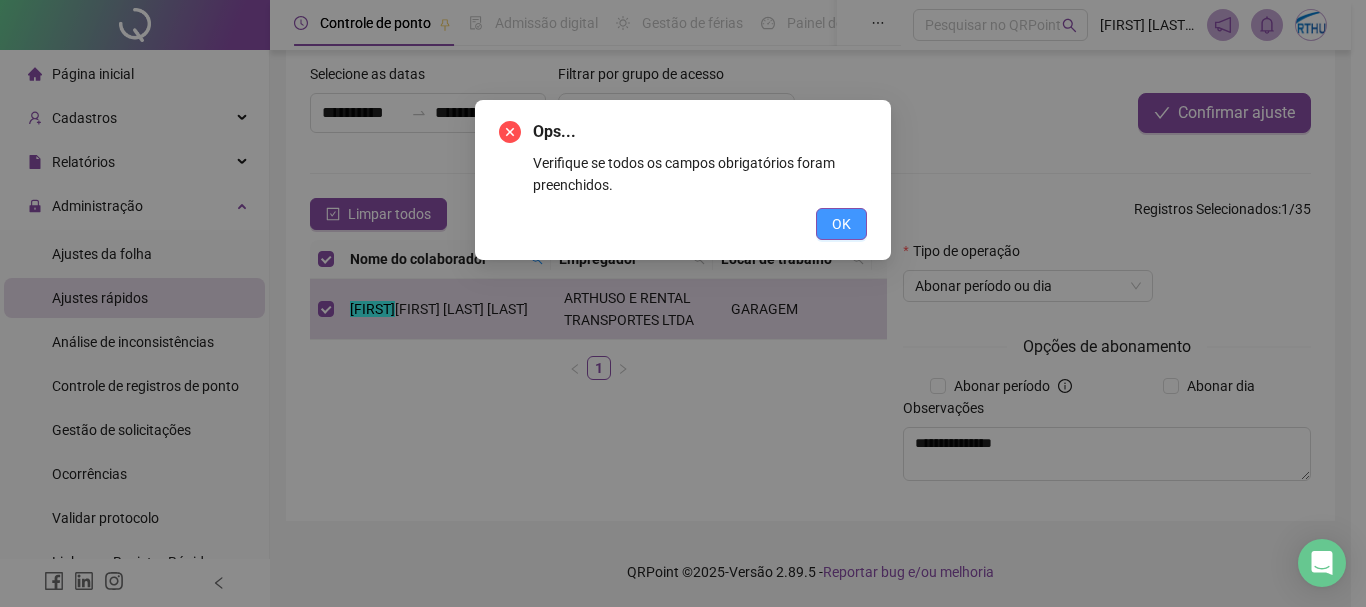 click on "OK" at bounding box center [841, 224] 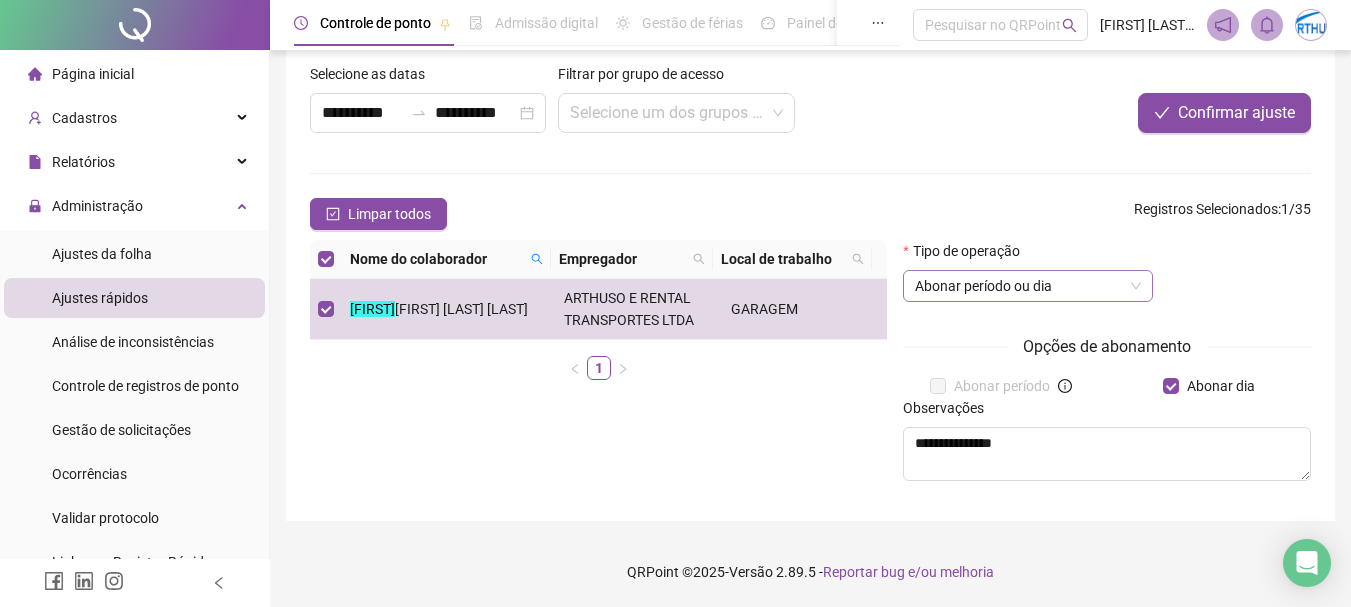 click on "Abonar período ou dia" at bounding box center (1028, 286) 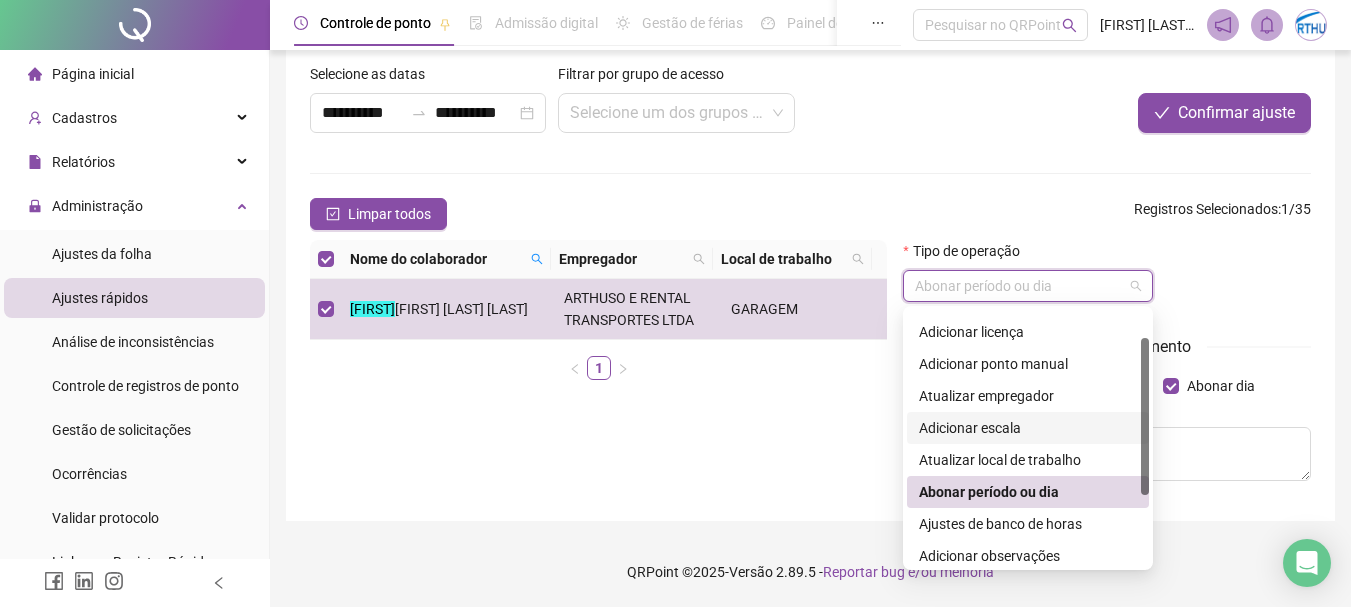 scroll, scrollTop: 46, scrollLeft: 0, axis: vertical 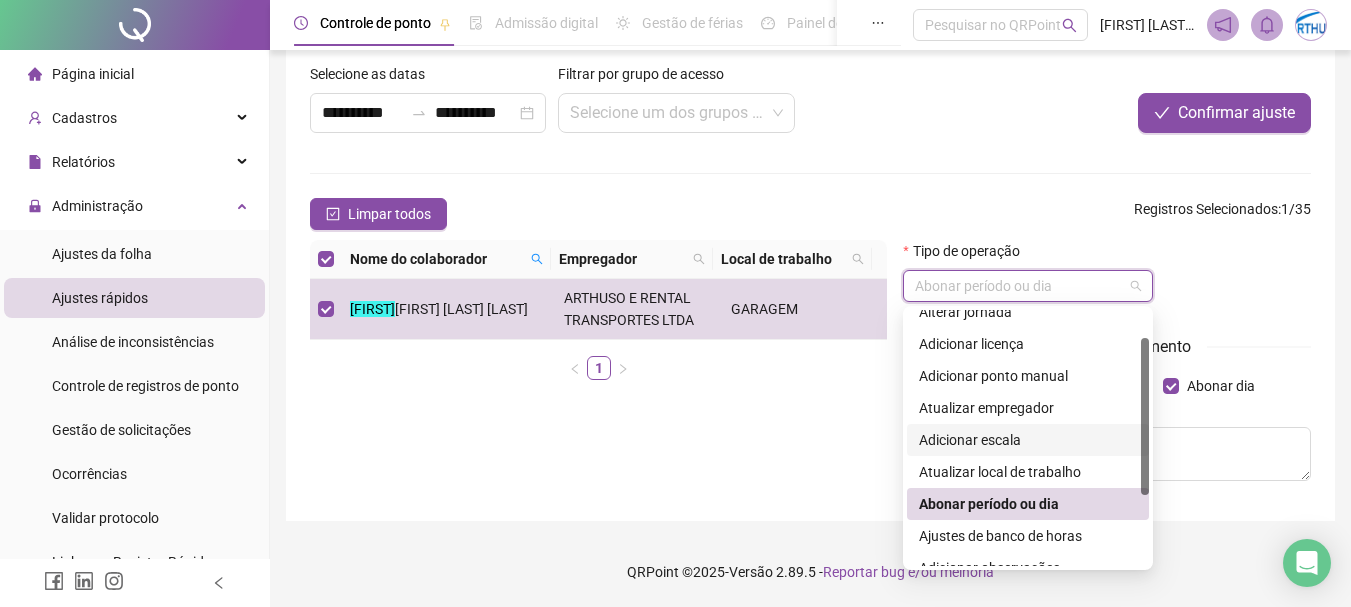 drag, startPoint x: 1145, startPoint y: 420, endPoint x: 1149, endPoint y: 374, distance: 46.173584 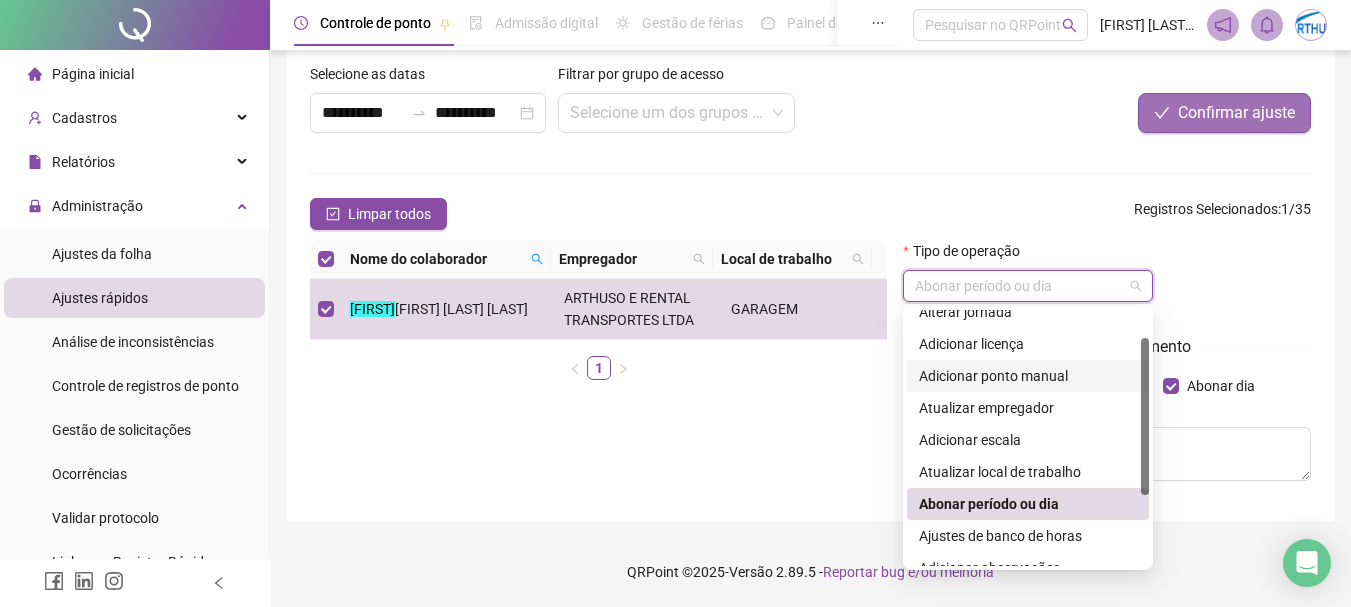 click on "Confirmar ajuste" at bounding box center (1236, 113) 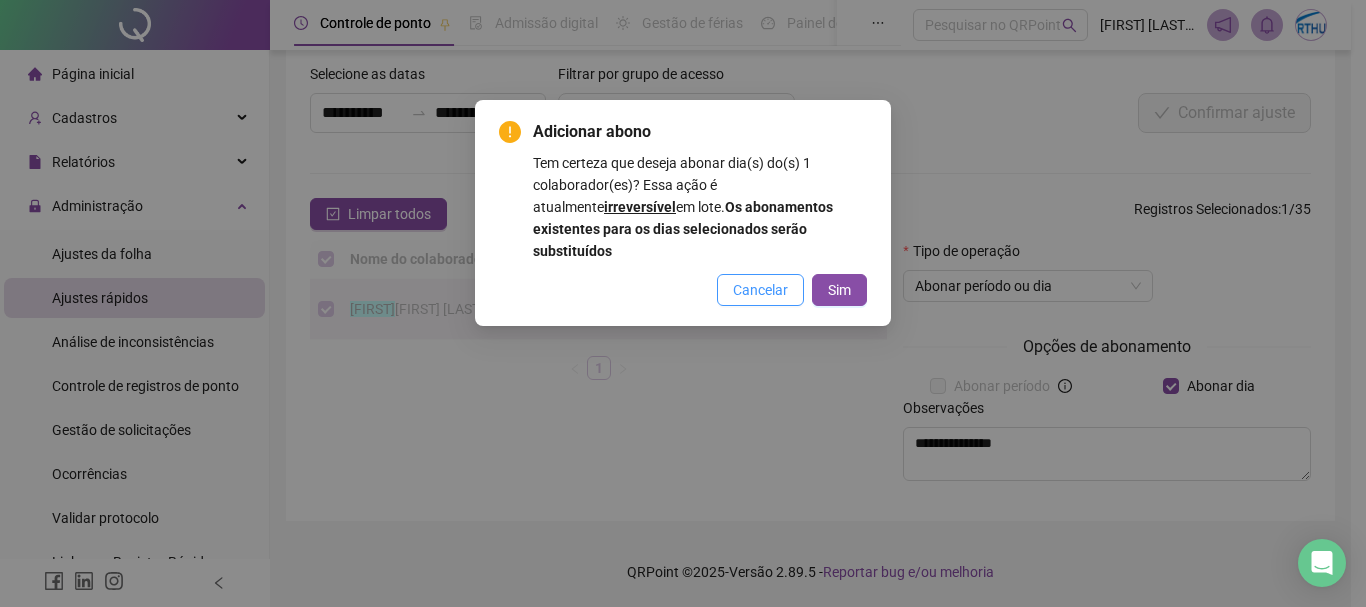 click on "Cancelar" at bounding box center [760, 290] 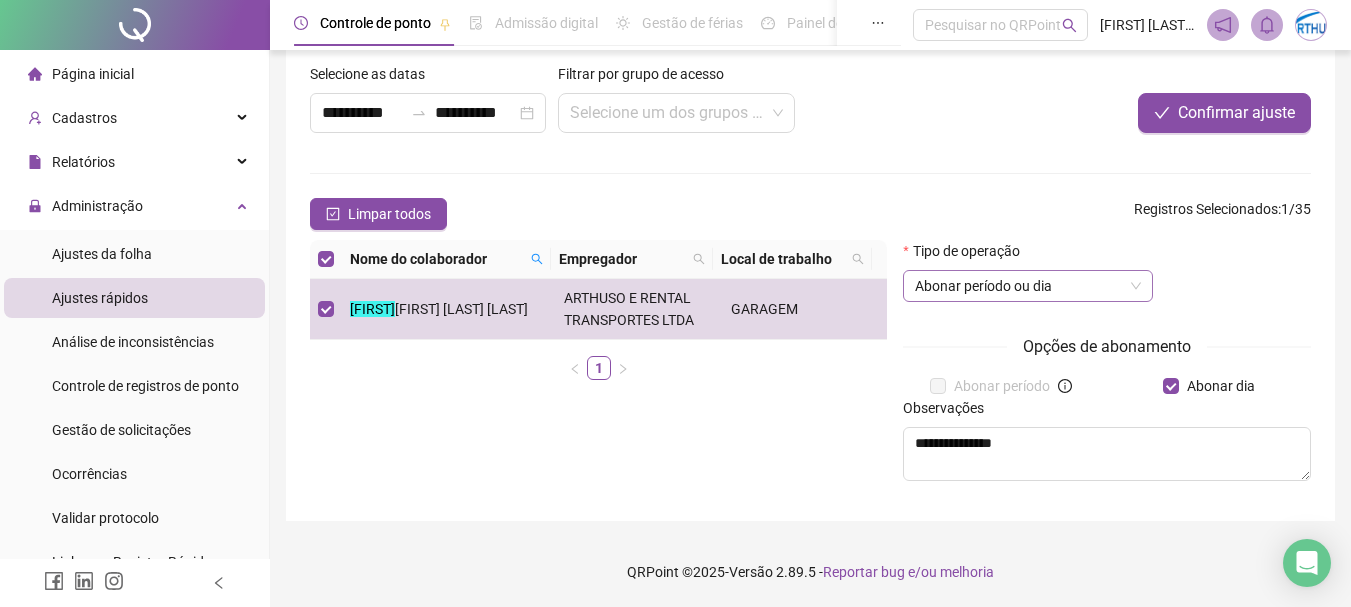 click on "Abonar período ou dia" at bounding box center (1028, 286) 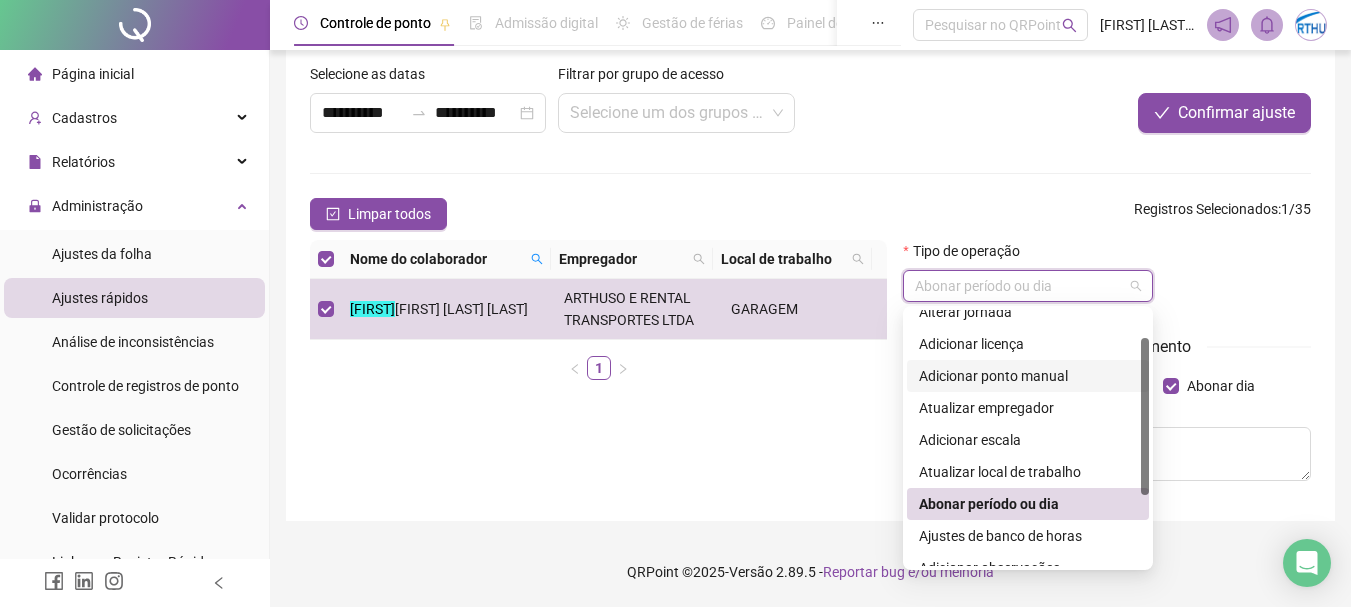 click on "Adicionar ponto manual" at bounding box center (1028, 376) 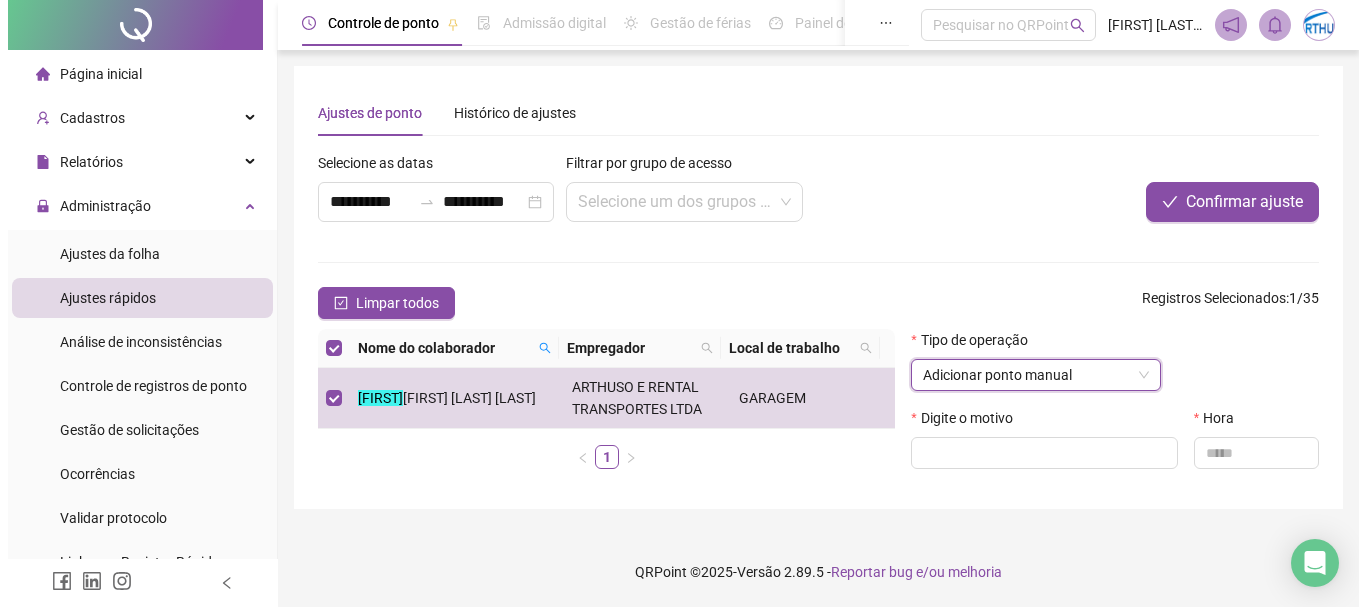 scroll, scrollTop: 0, scrollLeft: 0, axis: both 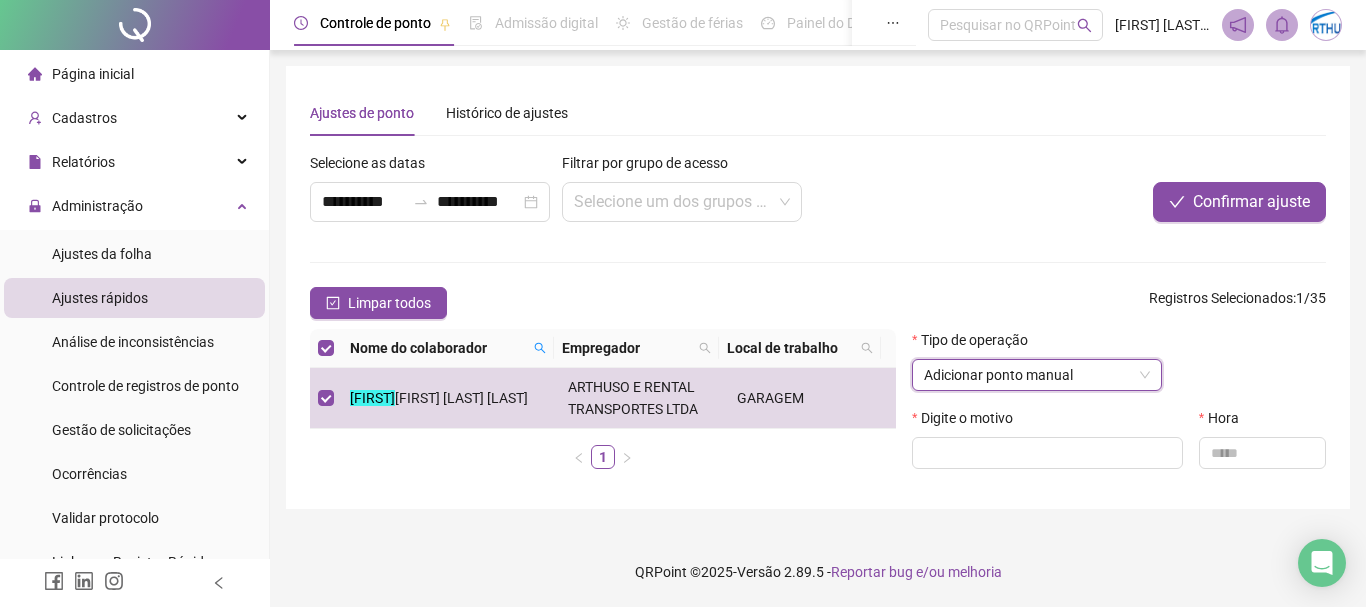 click on "Adicionar ponto manual" at bounding box center [1037, 375] 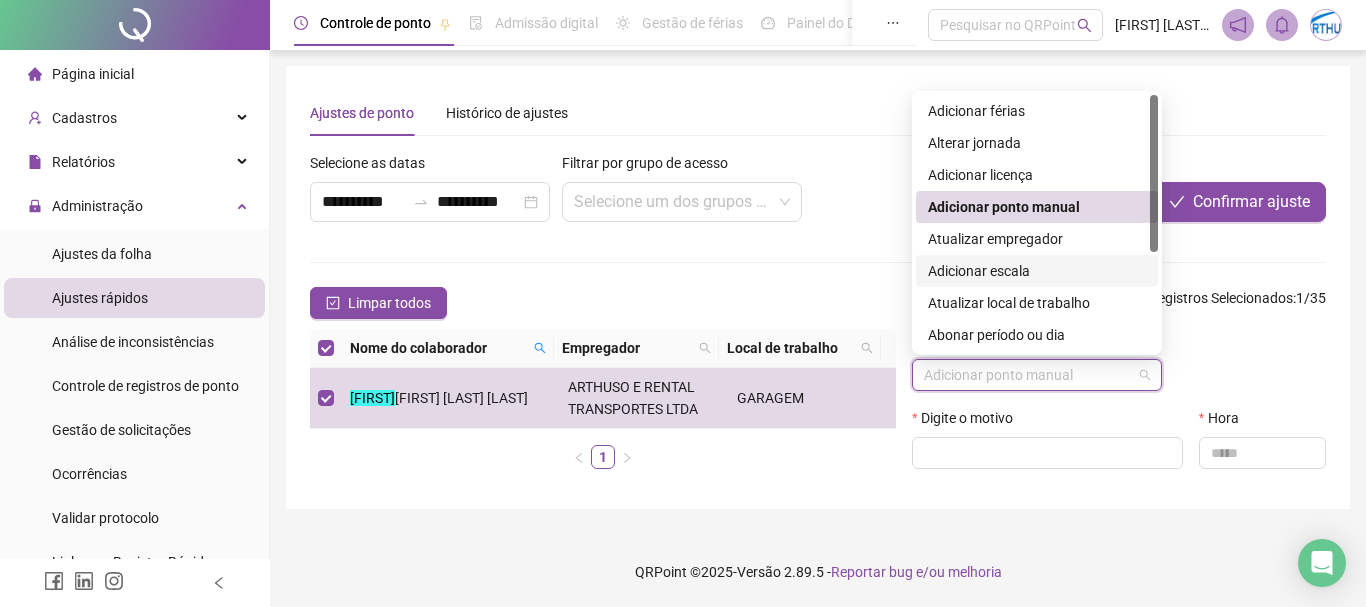 scroll, scrollTop: 0, scrollLeft: 0, axis: both 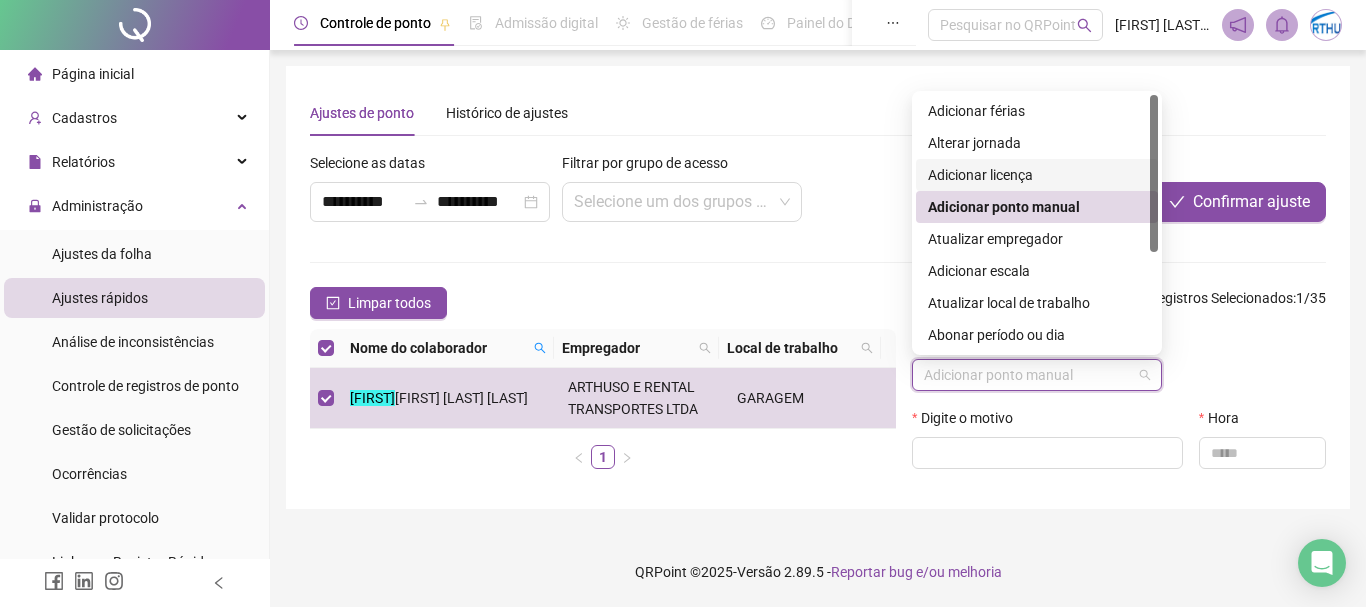 click on "Adicionar licença" at bounding box center [1037, 175] 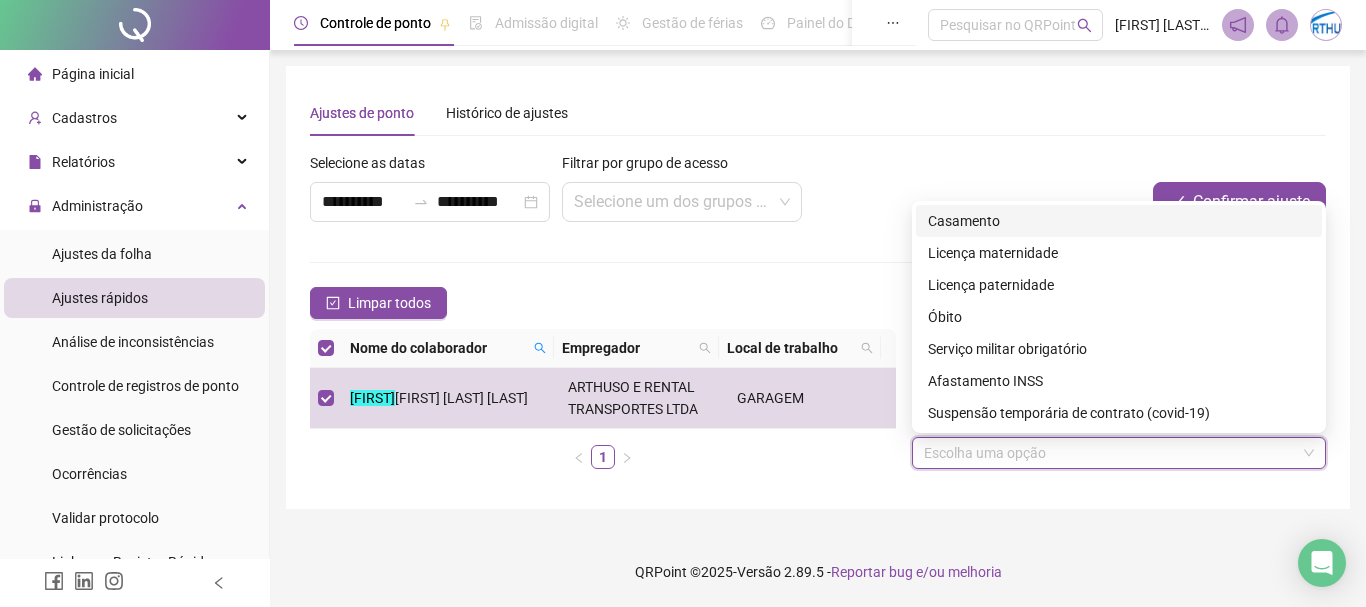 click at bounding box center [1110, 453] 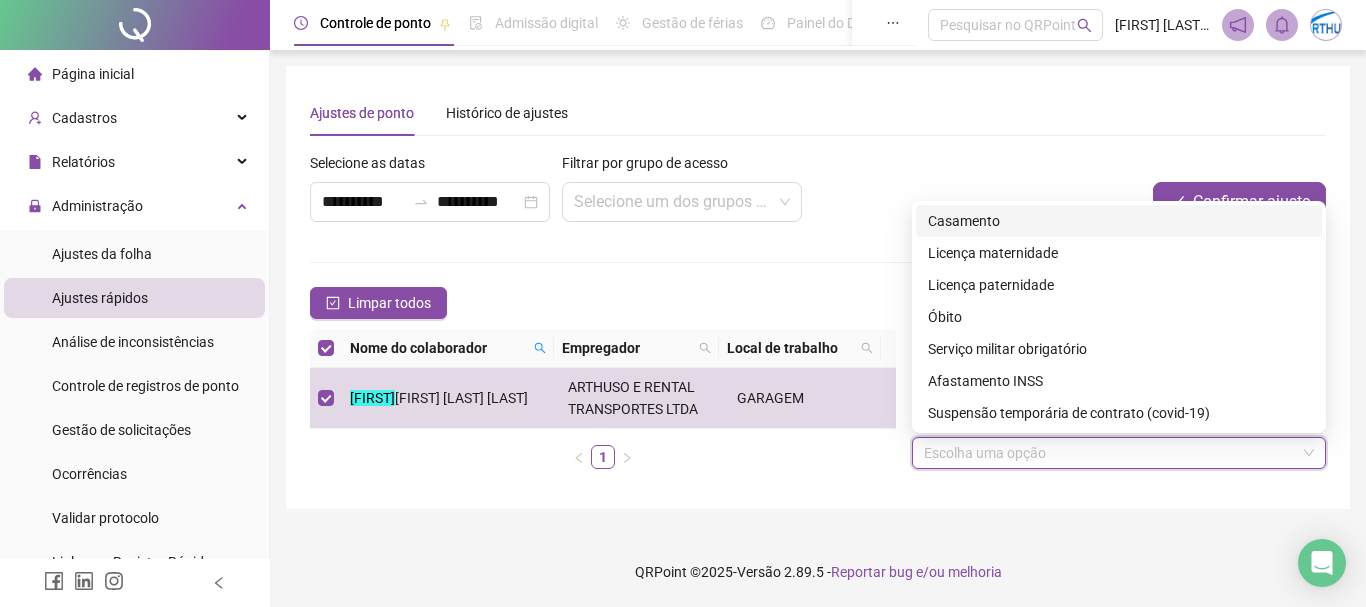 click at bounding box center (1110, 453) 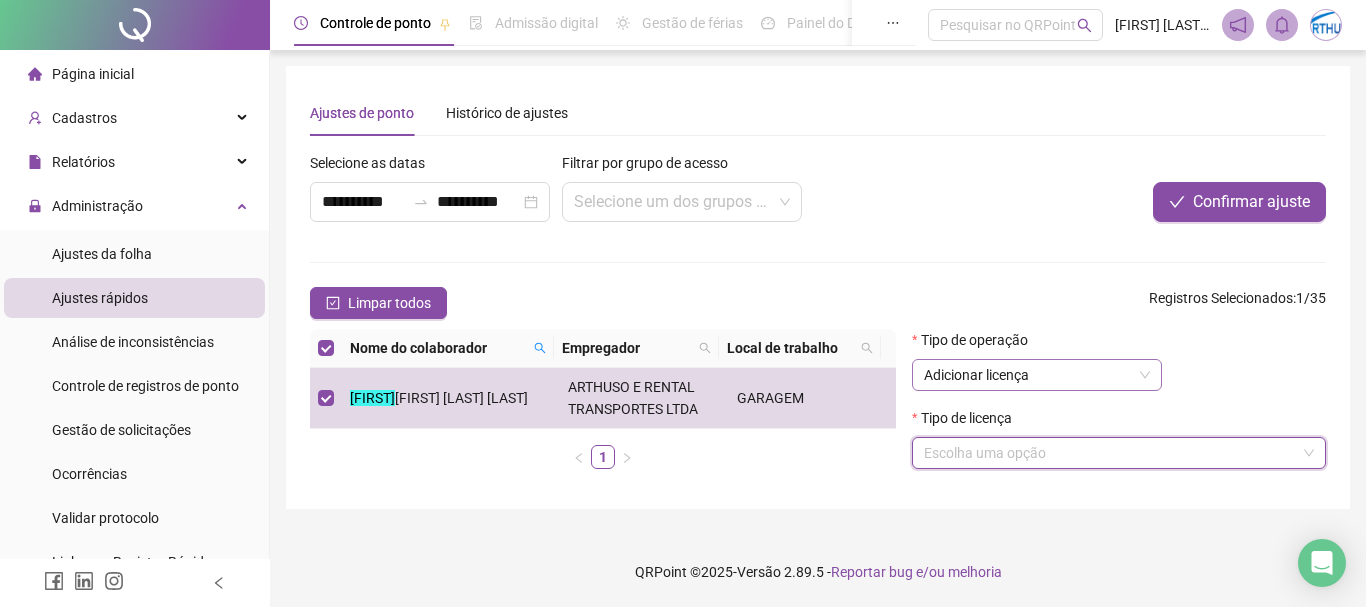 click on "Adicionar licença" at bounding box center (1037, 375) 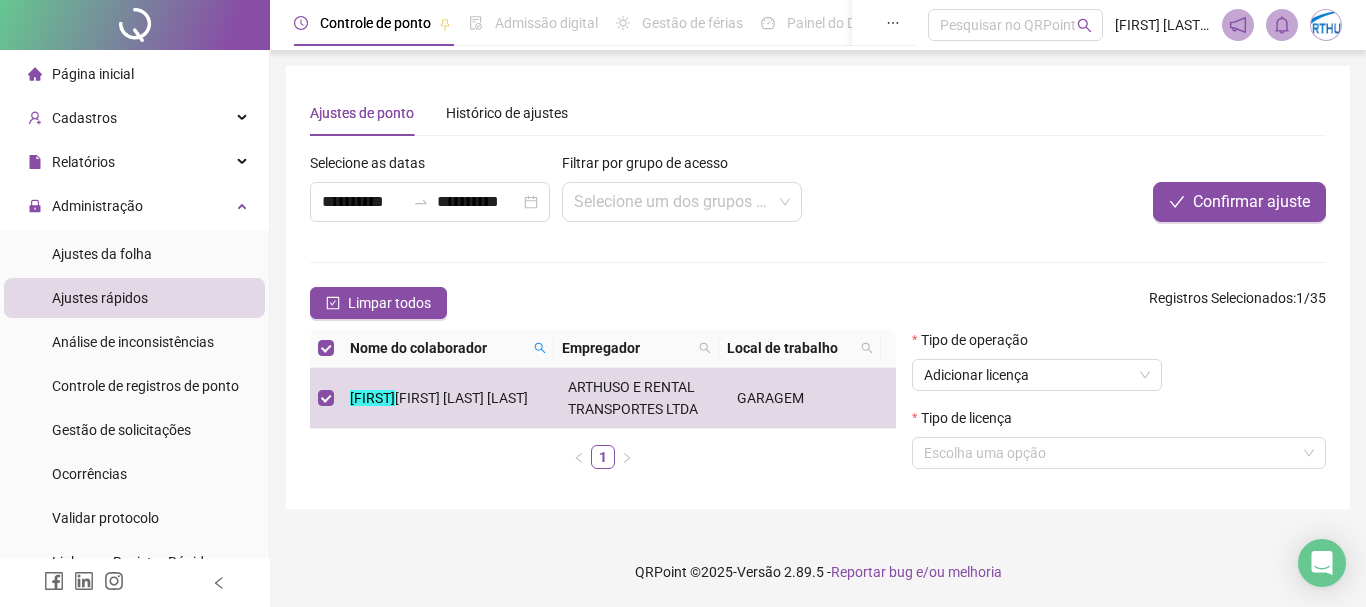 drag, startPoint x: 1163, startPoint y: 229, endPoint x: 1165, endPoint y: 289, distance: 60.033325 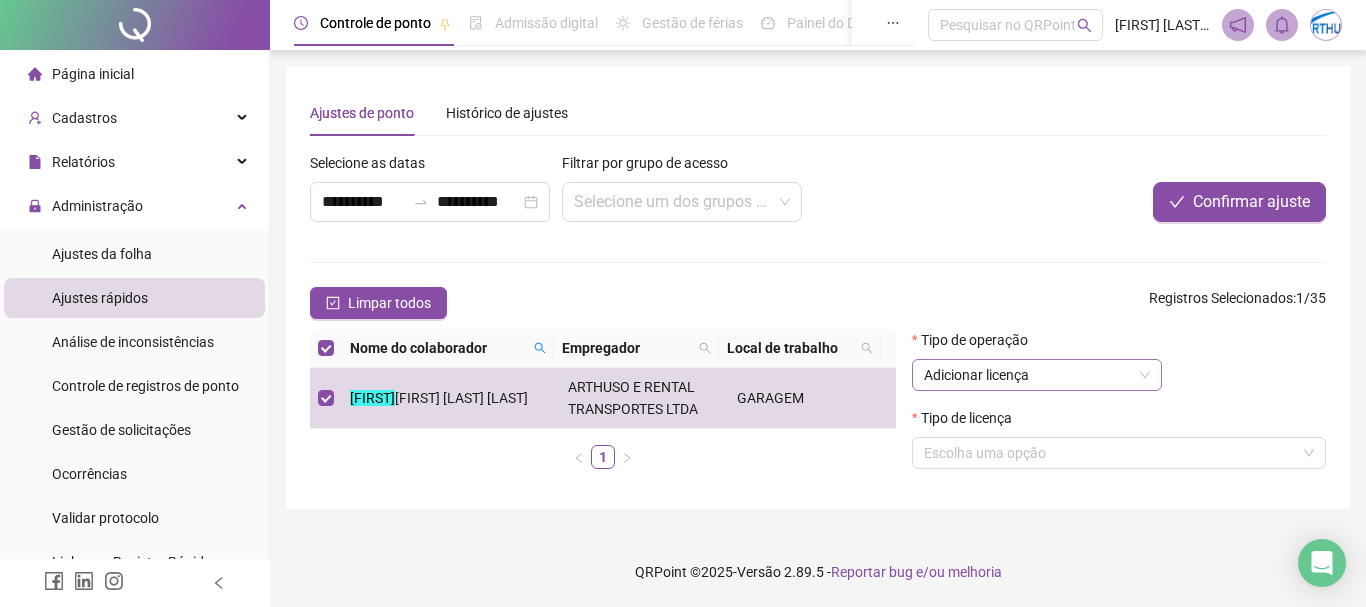 click on "Adicionar licença" at bounding box center [1037, 375] 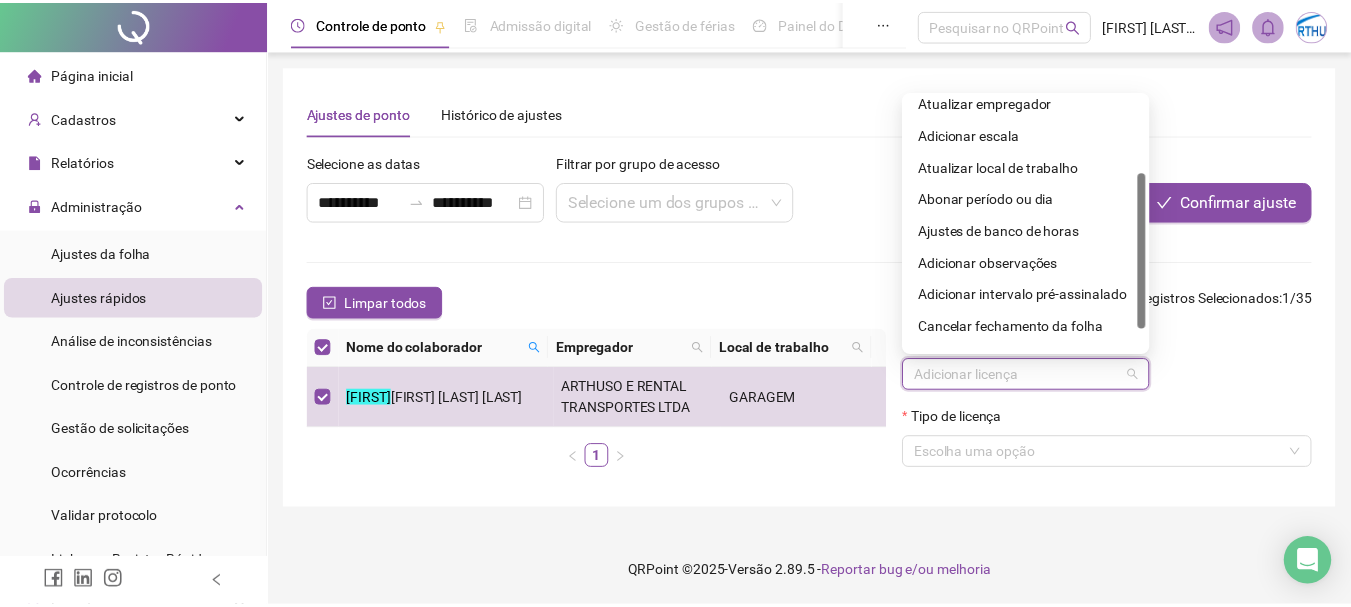 scroll, scrollTop: 160, scrollLeft: 0, axis: vertical 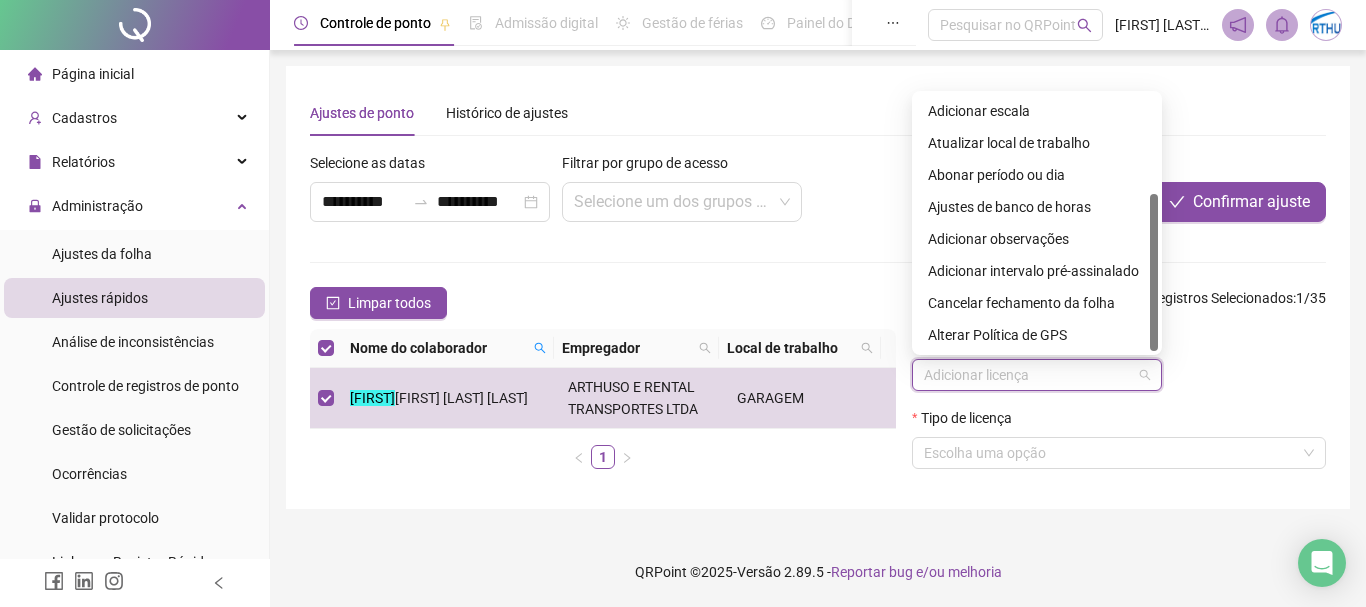 drag, startPoint x: 1155, startPoint y: 206, endPoint x: 1156, endPoint y: 305, distance: 99.00505 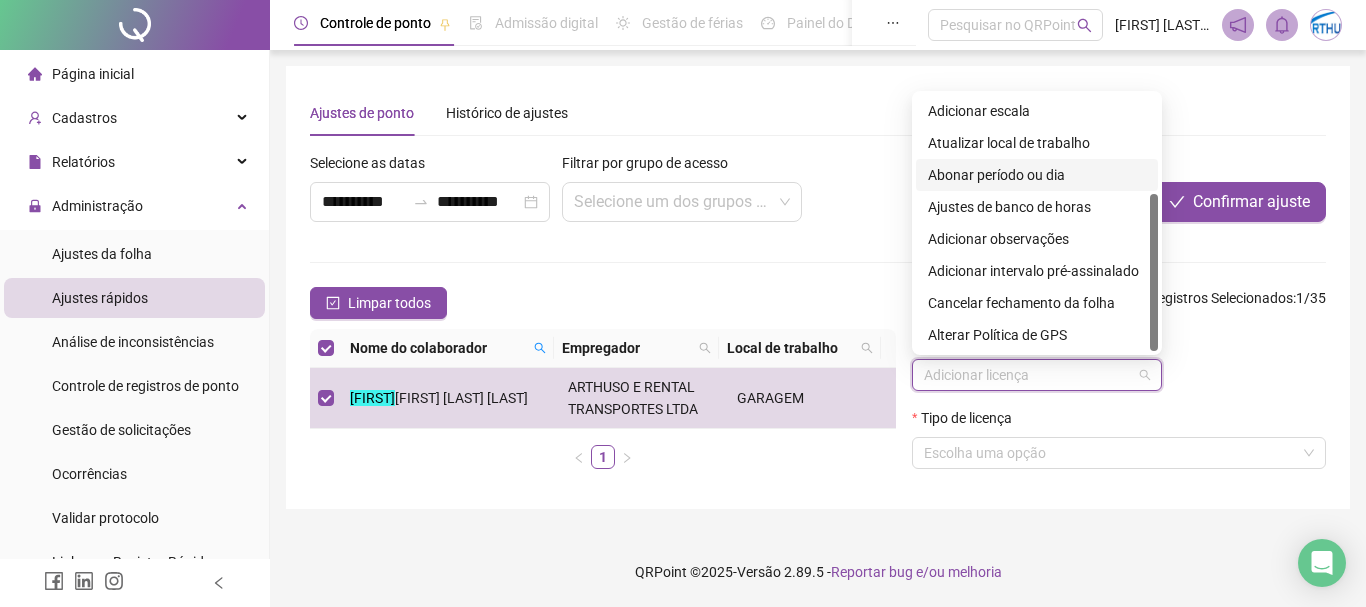 click on "Abonar período ou dia" at bounding box center [1037, 175] 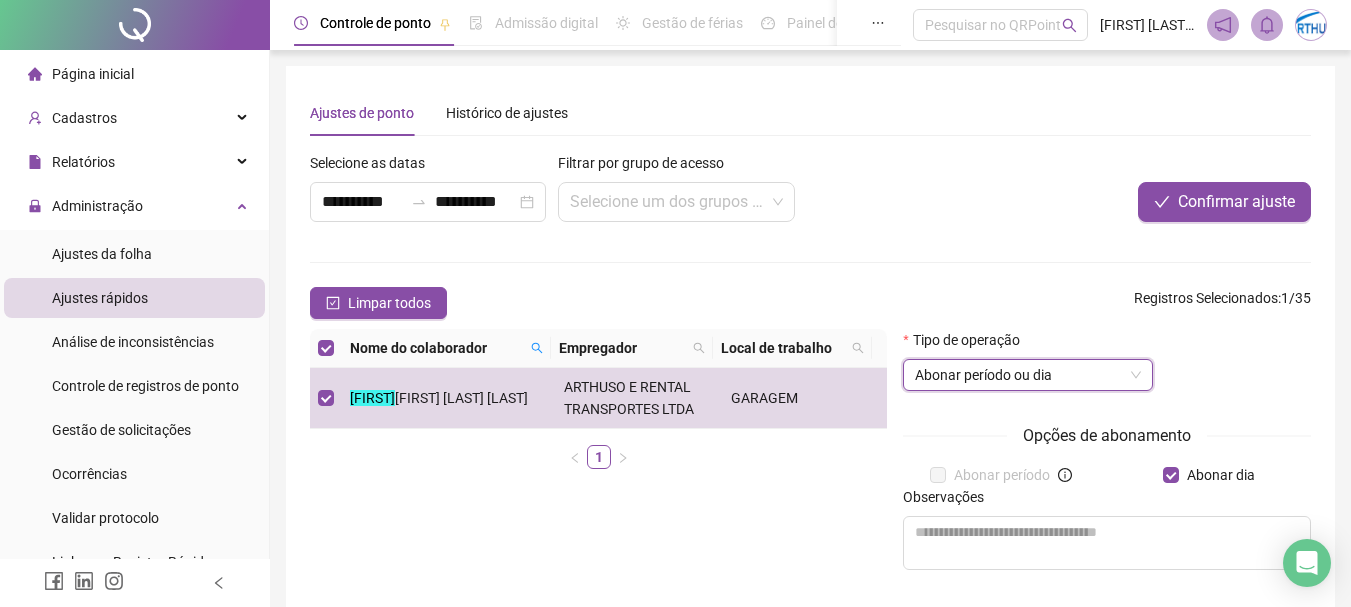 click on "Abonar período" at bounding box center [1002, 475] 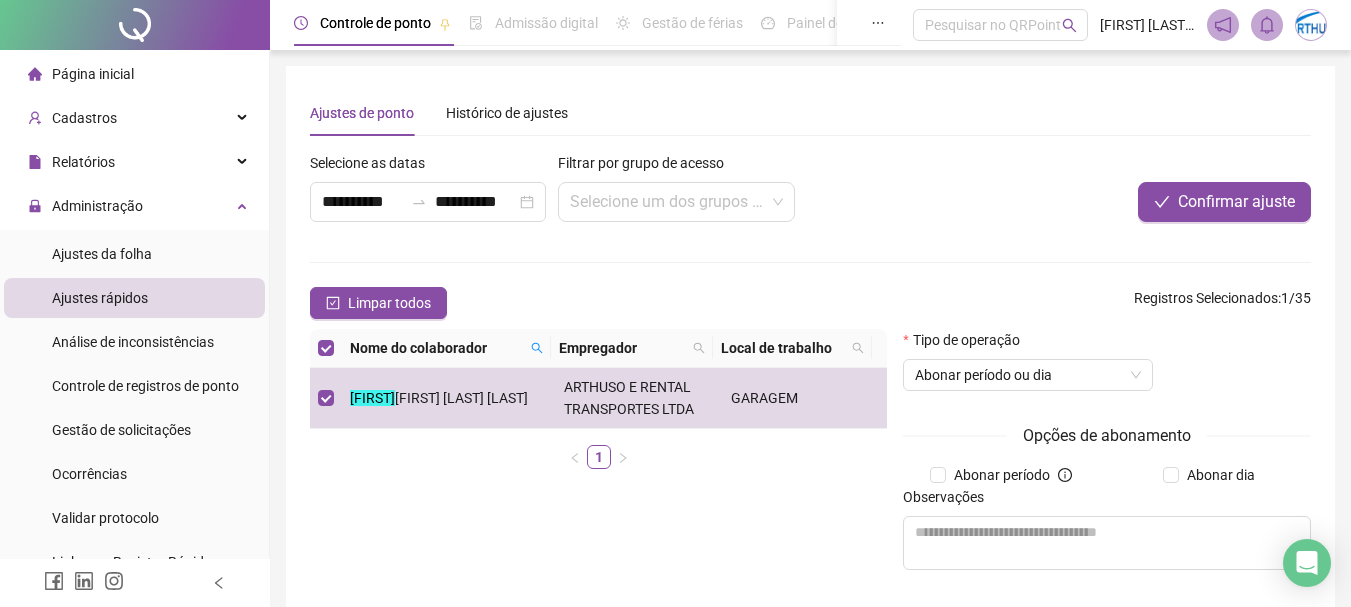 click on "Abonar período" at bounding box center [1001, 475] 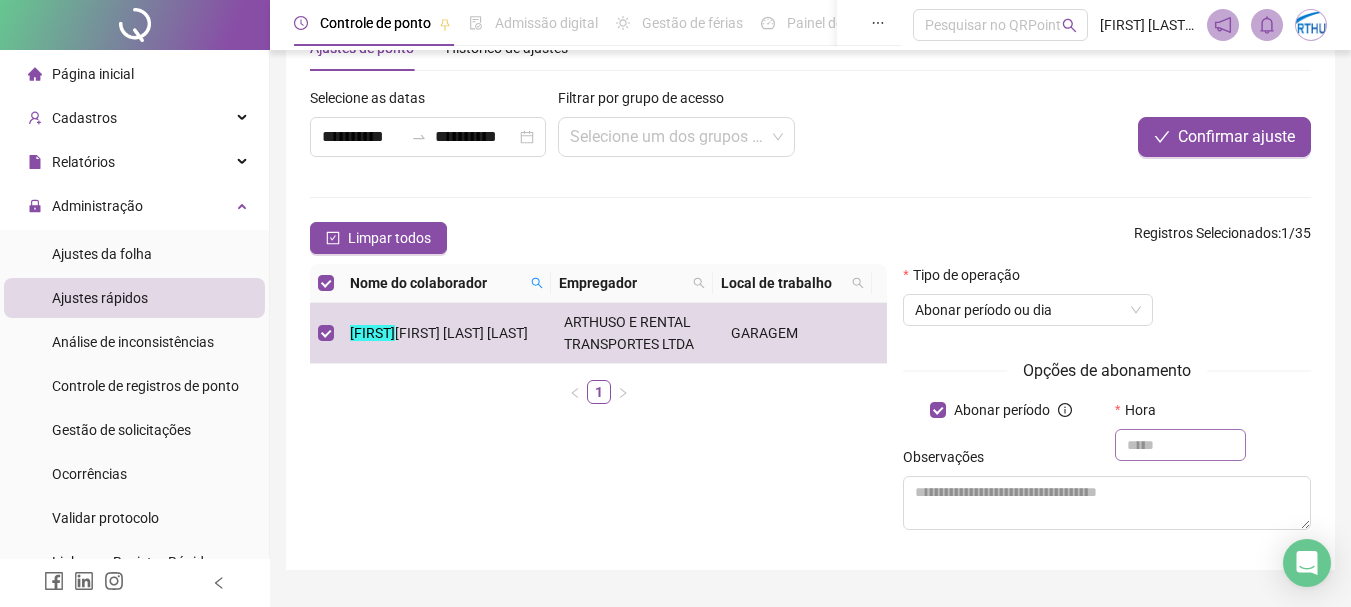 scroll, scrollTop: 100, scrollLeft: 0, axis: vertical 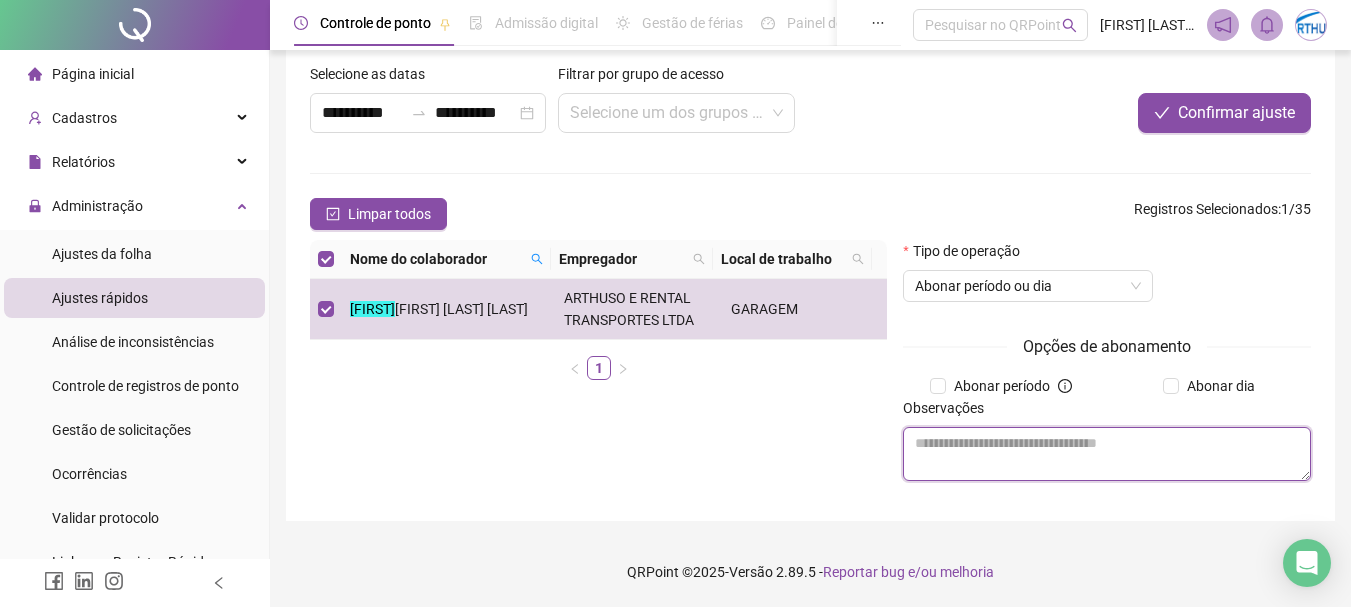 click at bounding box center (1107, 454) 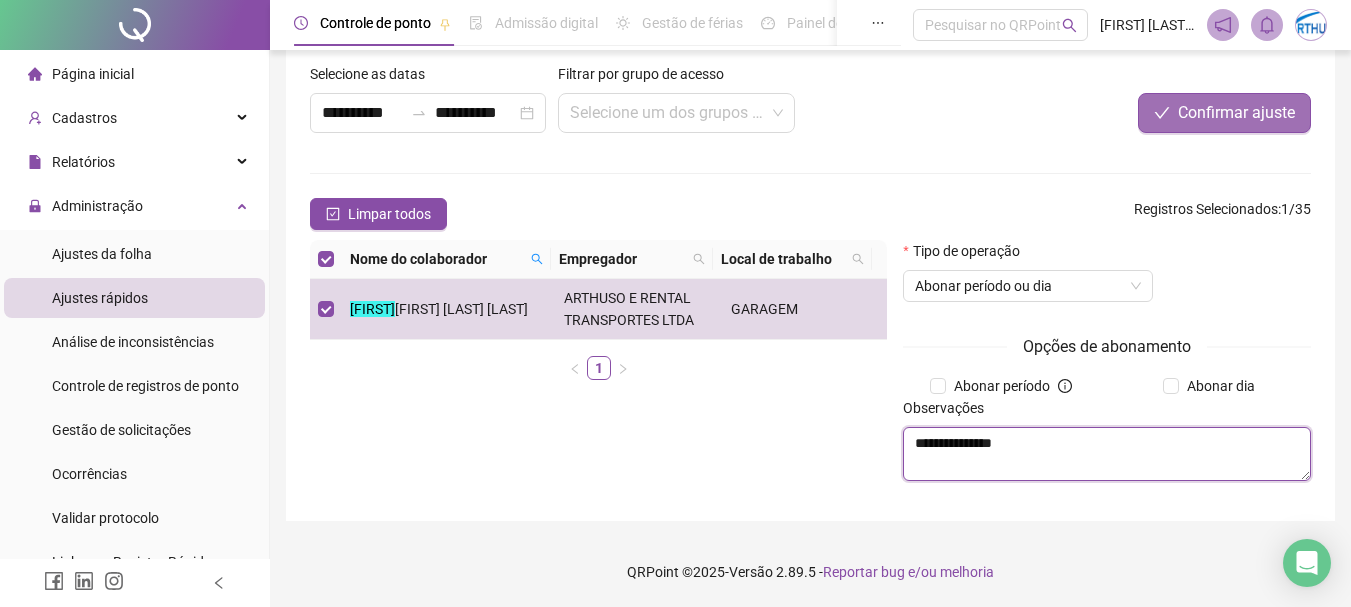 type on "**********" 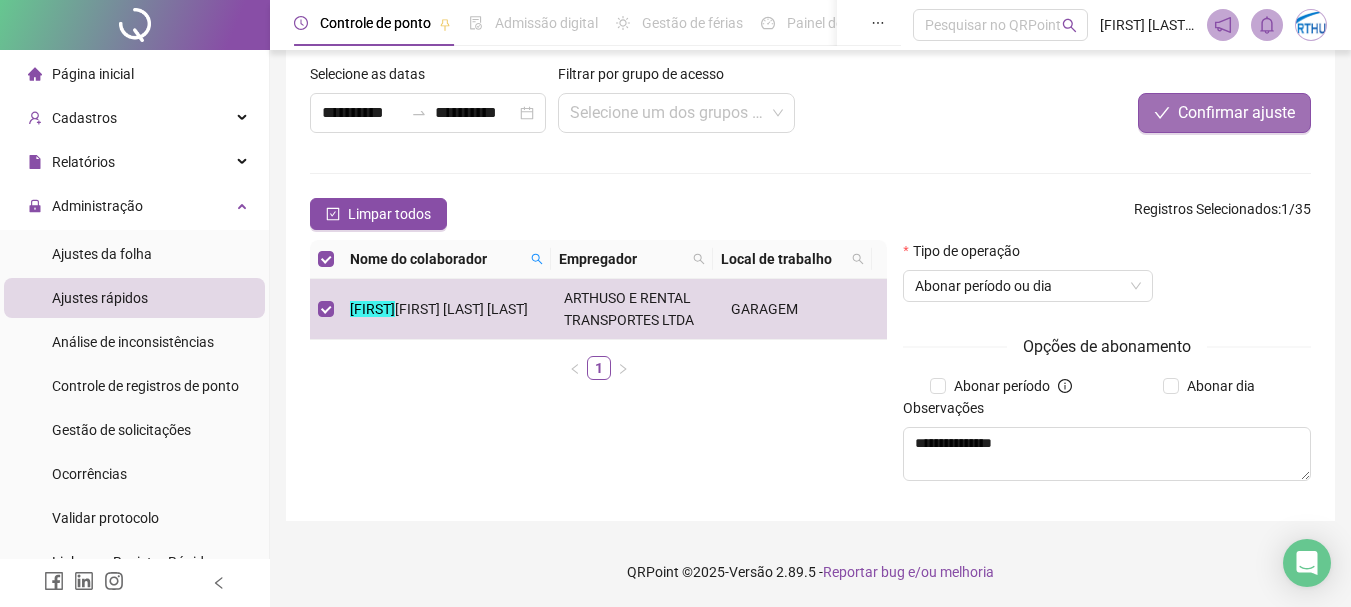 click on "Confirmar ajuste" at bounding box center (1236, 113) 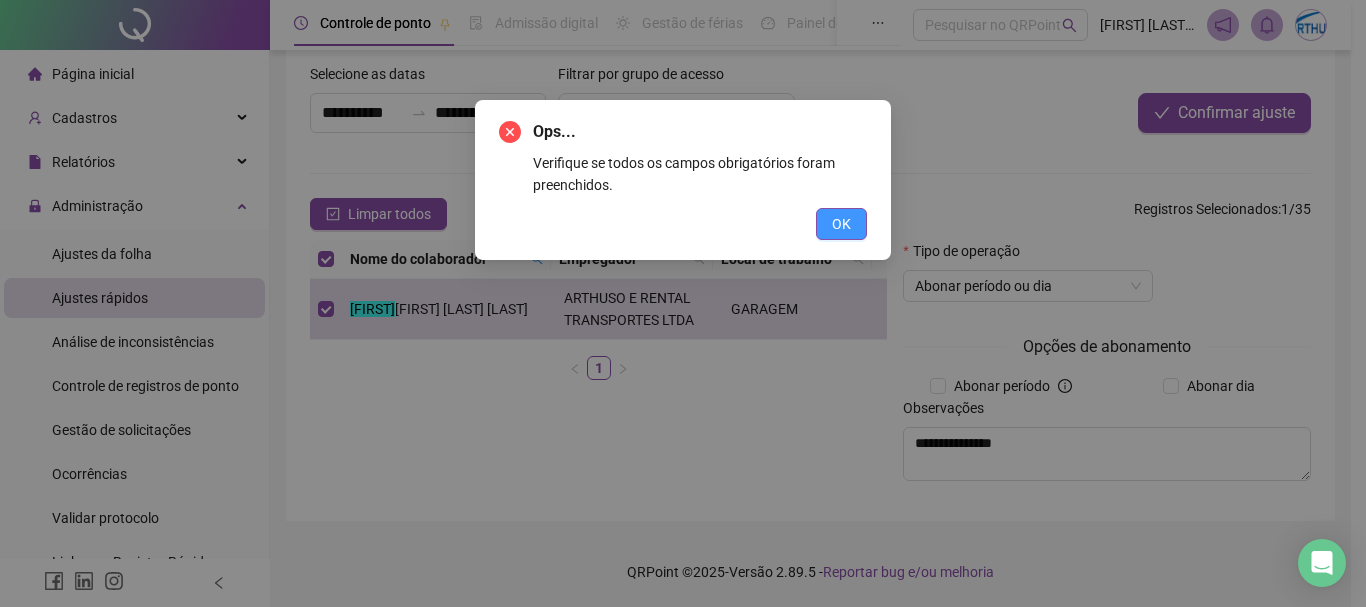 click on "OK" at bounding box center (841, 224) 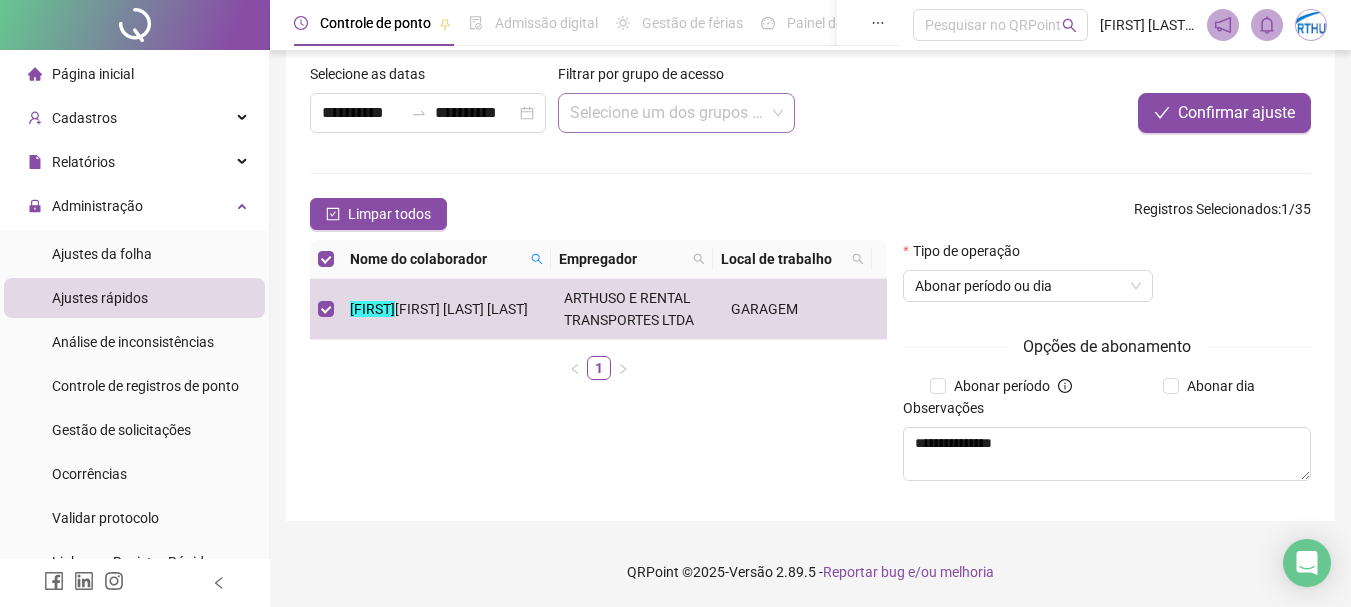 click at bounding box center [676, 113] 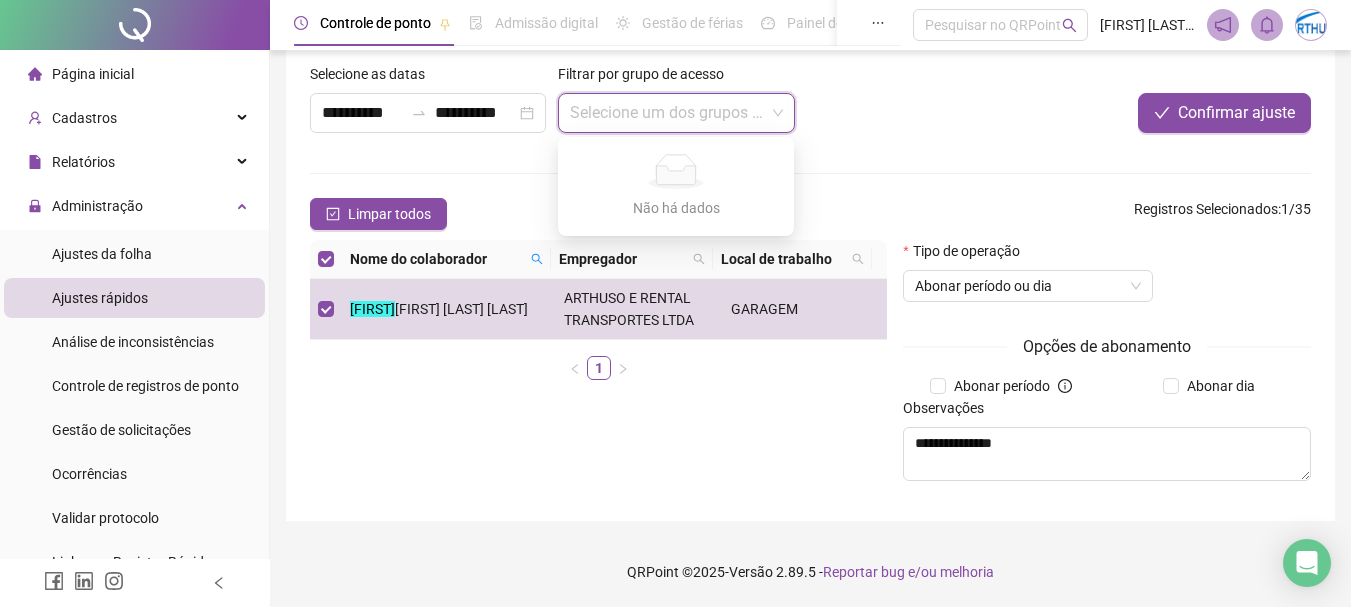 click at bounding box center (676, 113) 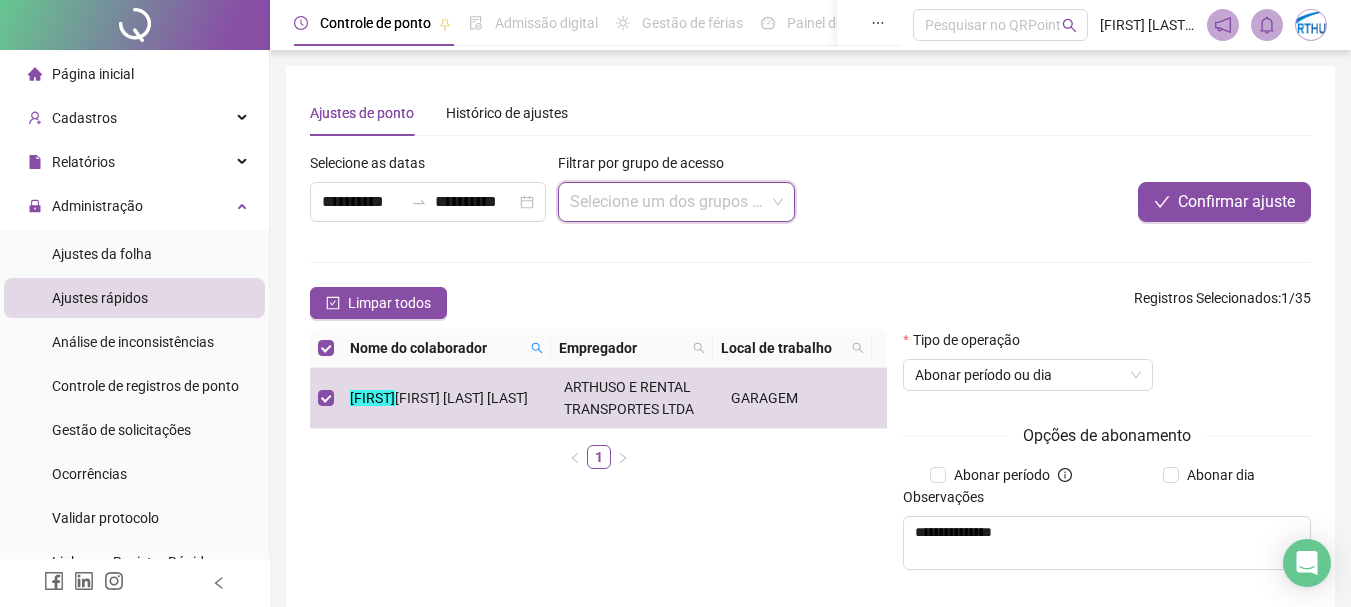 scroll, scrollTop: 89, scrollLeft: 0, axis: vertical 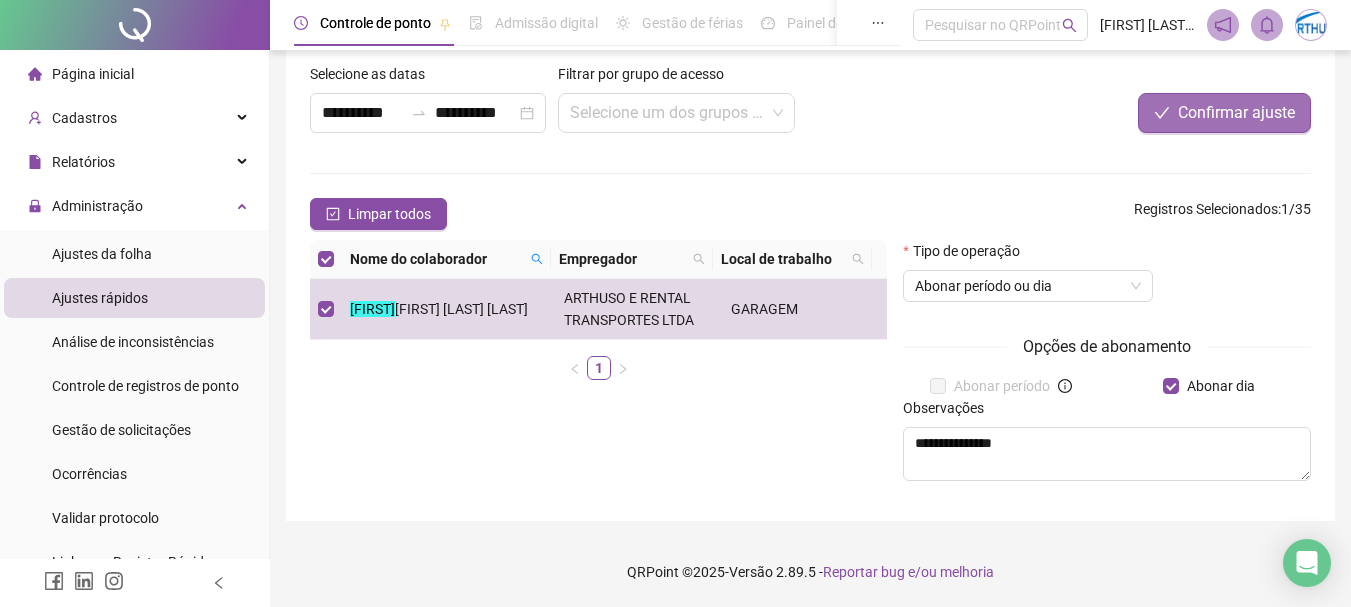 click on "Confirmar ajuste" at bounding box center (1236, 113) 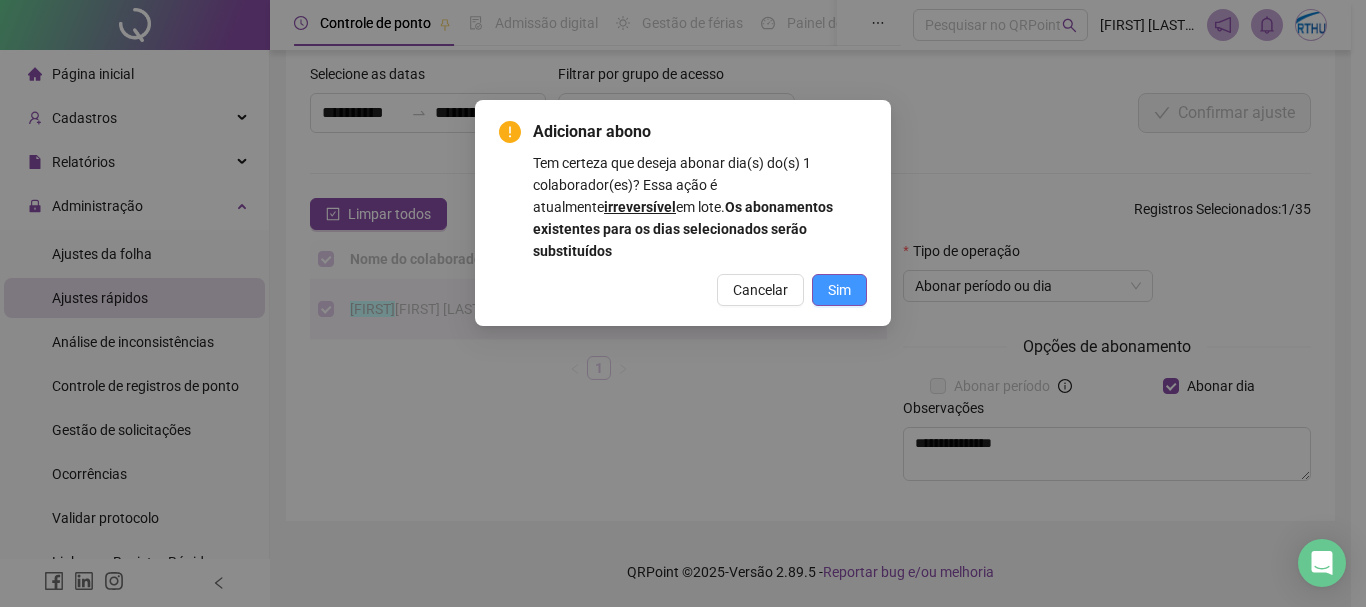 click on "Sim" at bounding box center [839, 290] 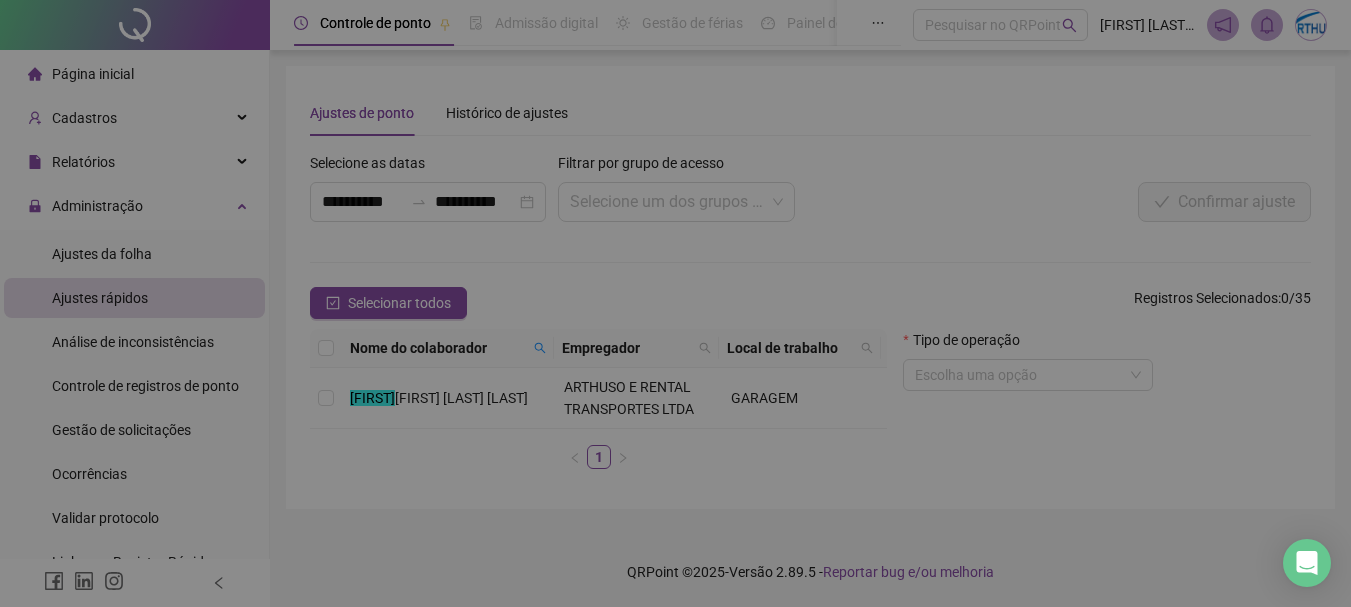 scroll, scrollTop: 0, scrollLeft: 0, axis: both 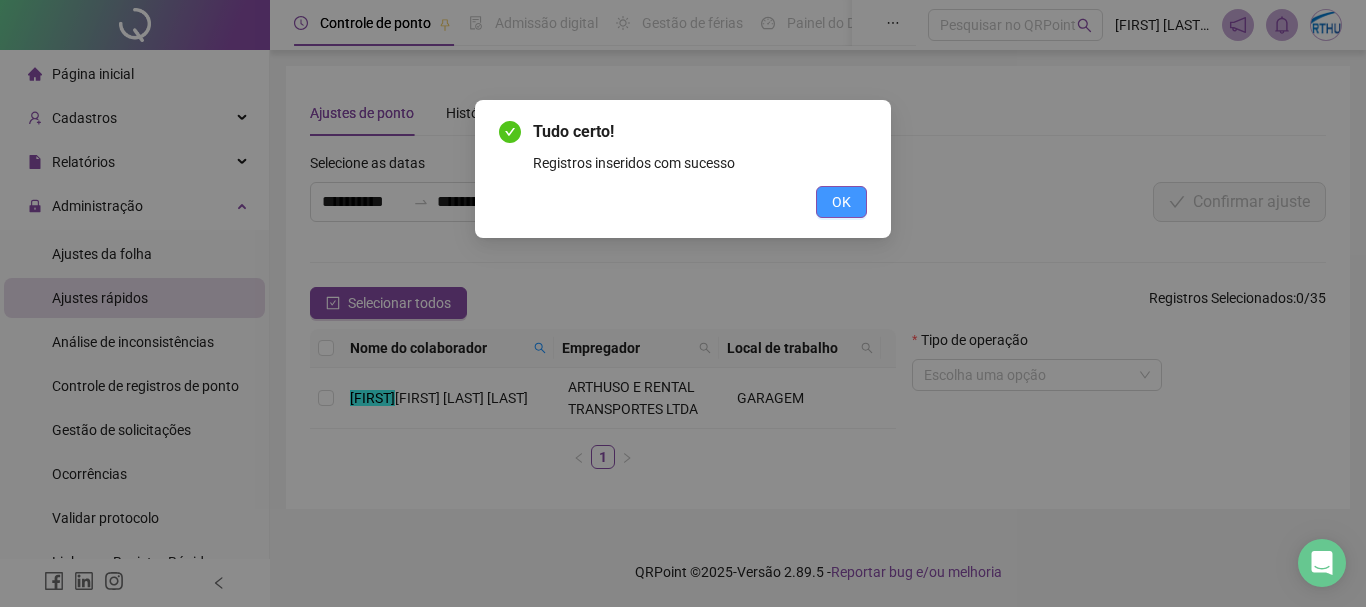 click on "OK" at bounding box center (841, 202) 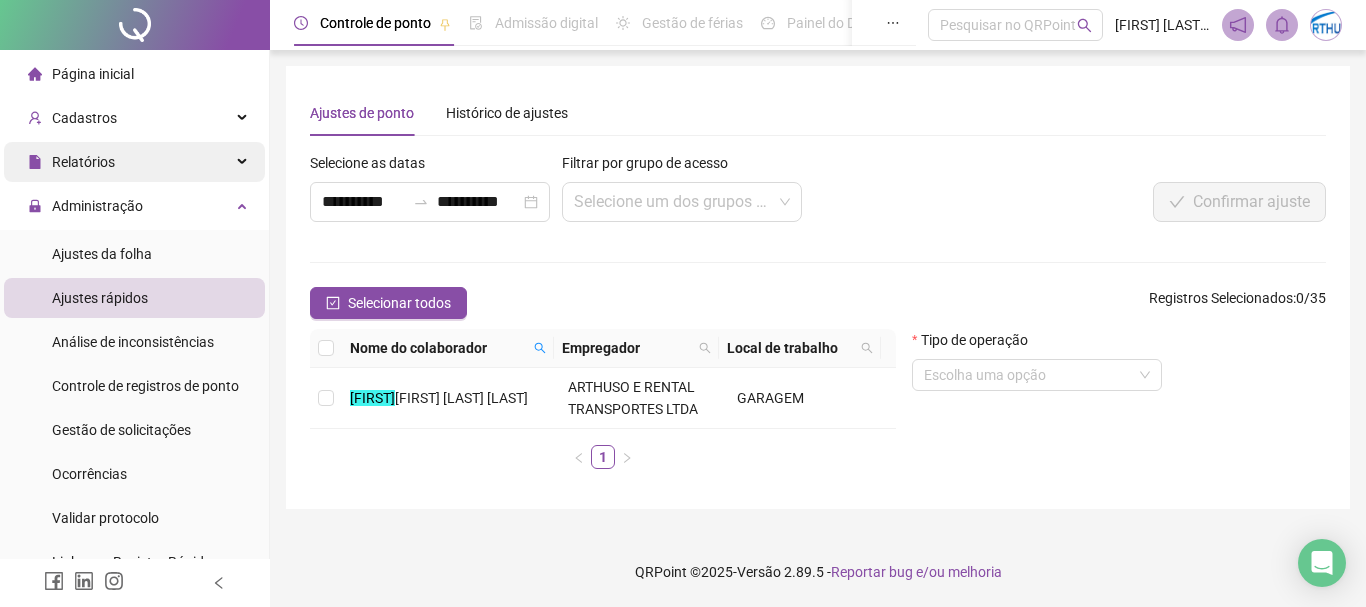 click on "Relatórios" at bounding box center [83, 162] 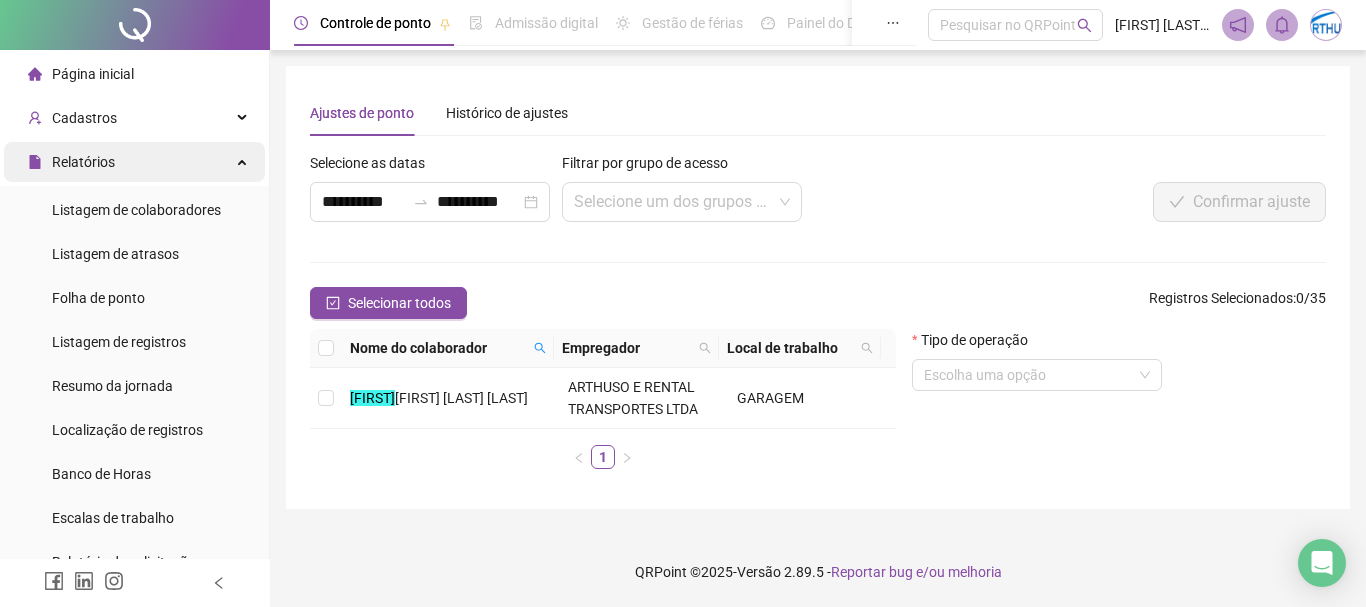 click at bounding box center (244, 160) 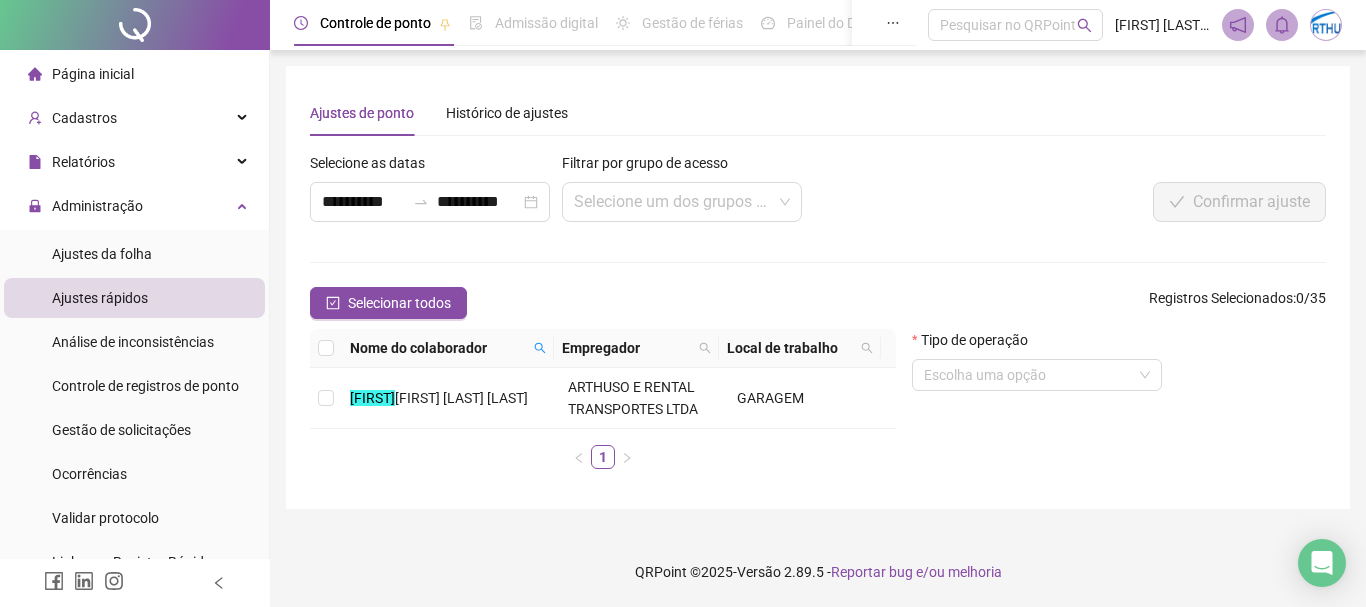 drag, startPoint x: 170, startPoint y: 251, endPoint x: 282, endPoint y: 229, distance: 114.14027 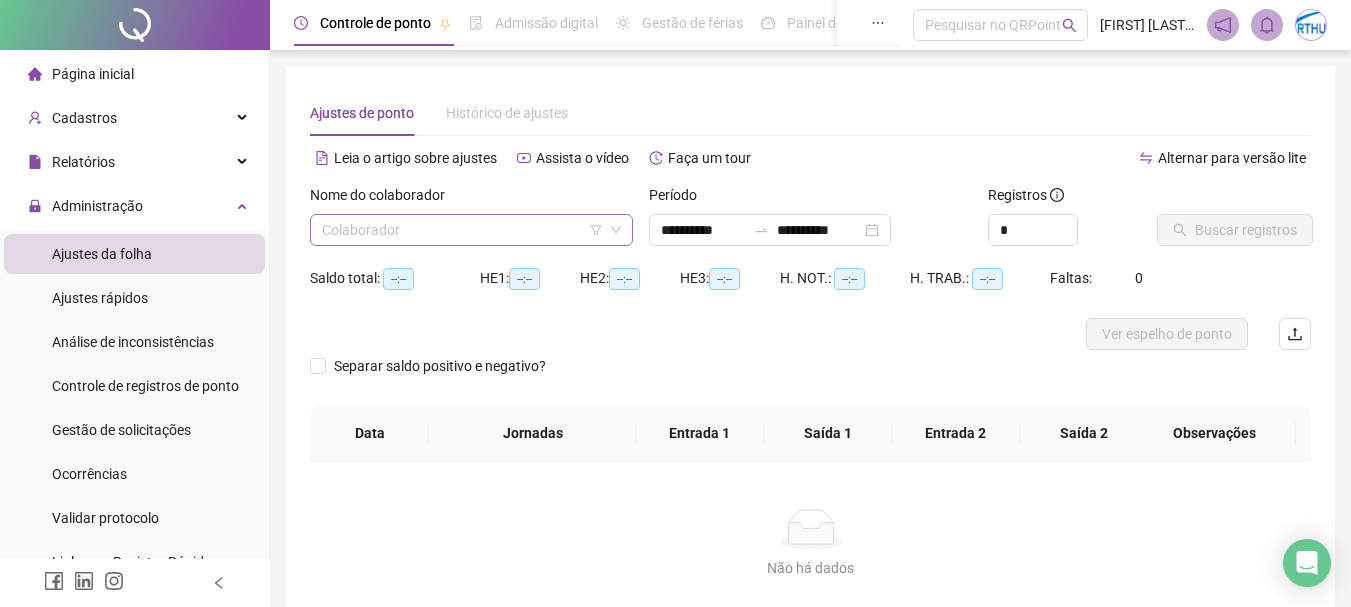 click at bounding box center (462, 230) 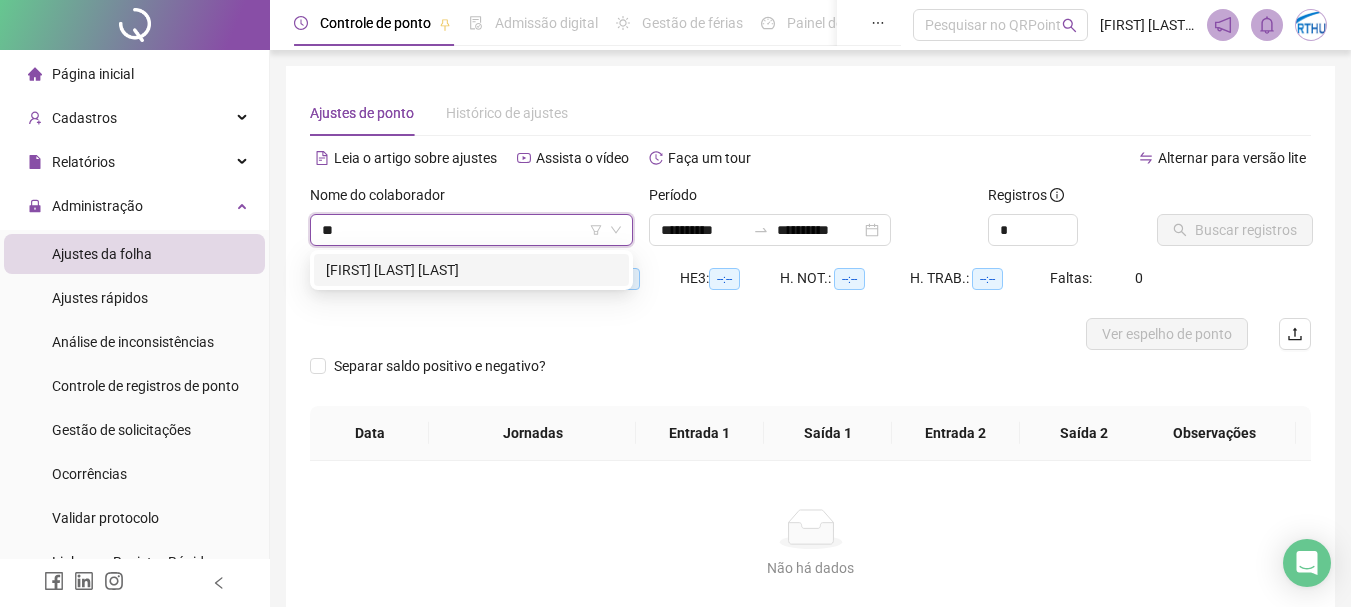 type on "***" 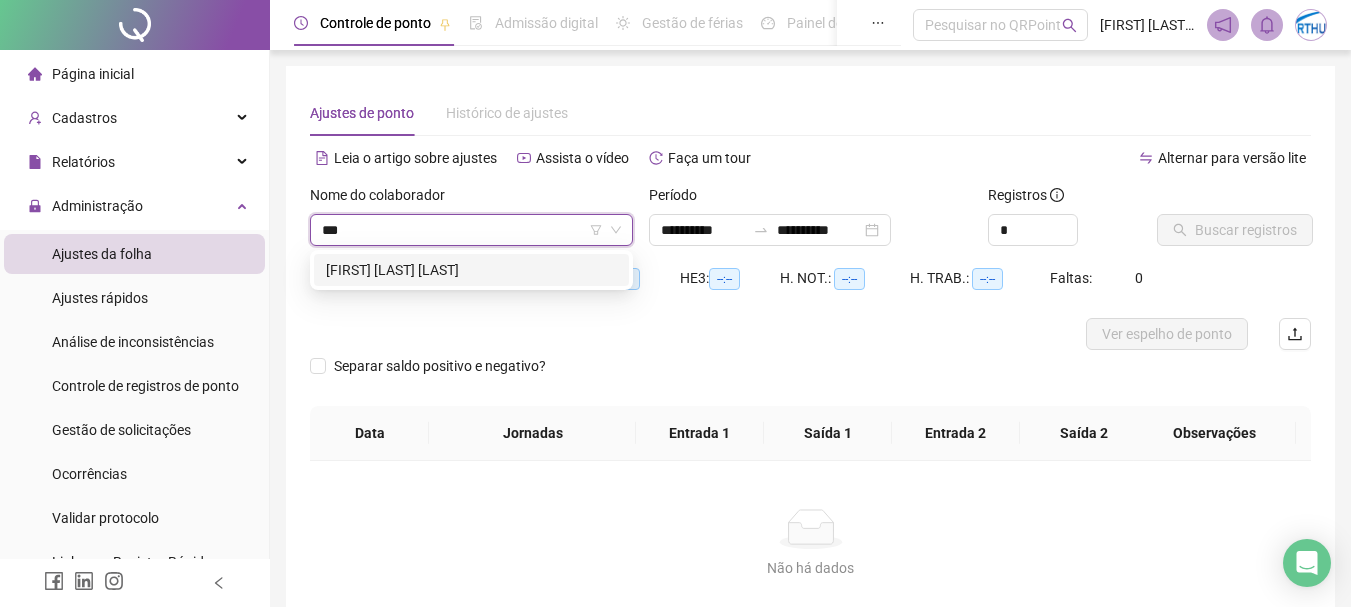 type 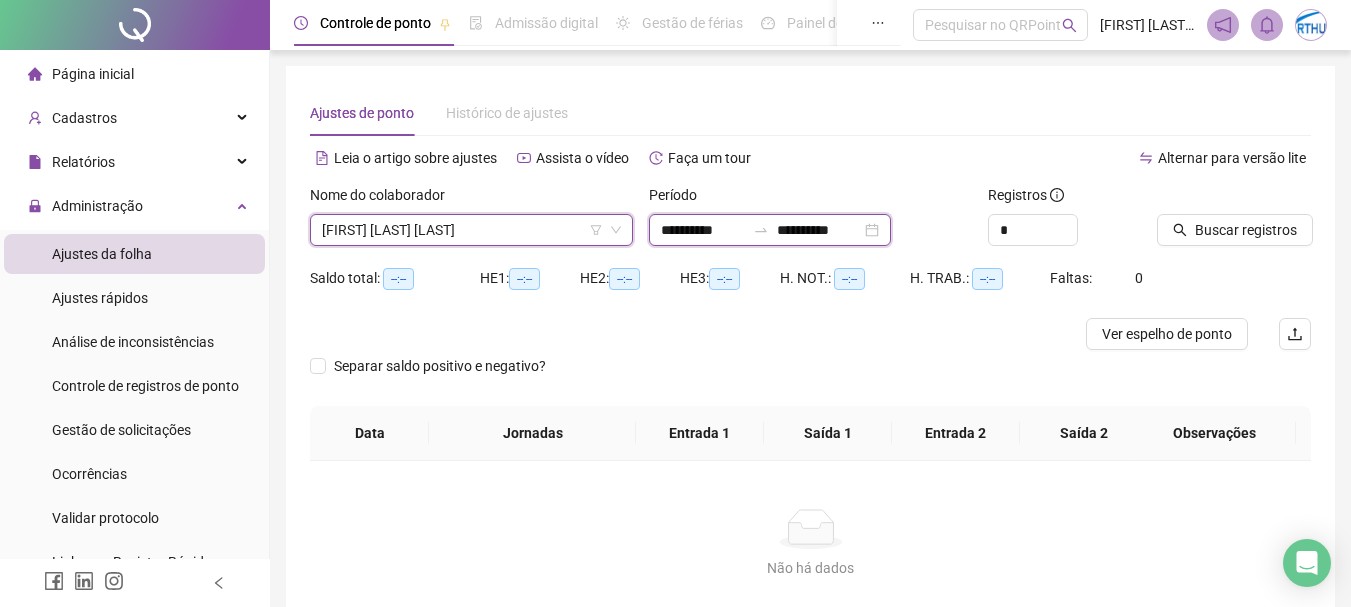 click on "**********" at bounding box center (703, 230) 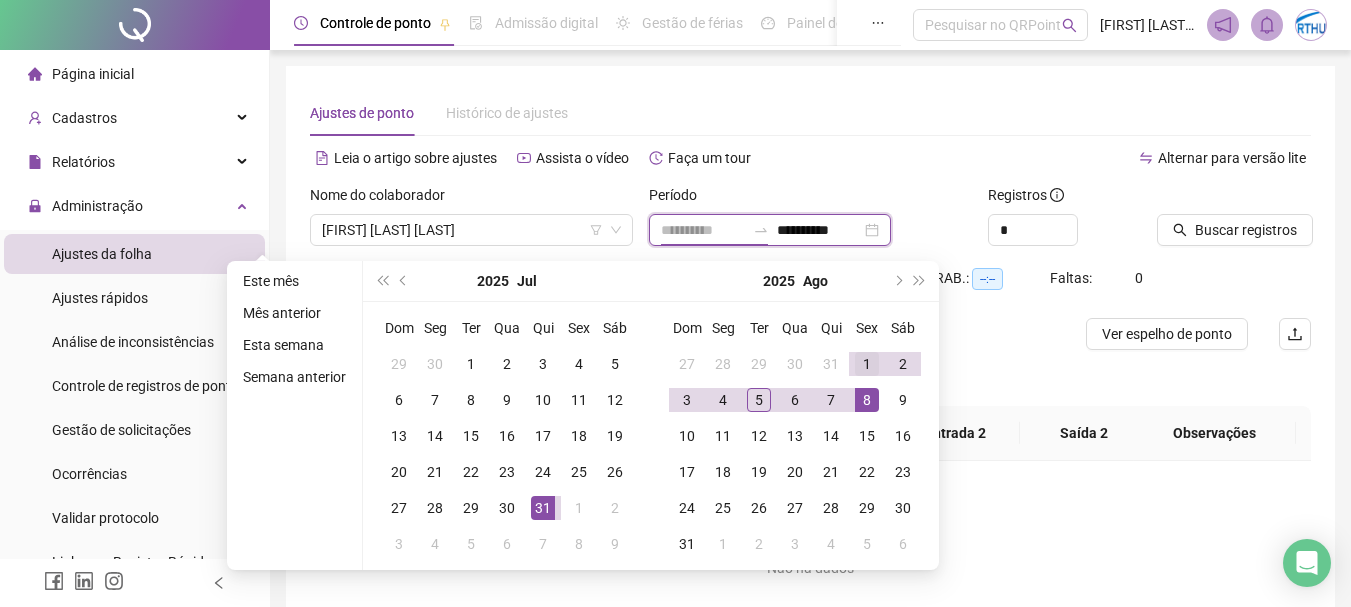 type on "**********" 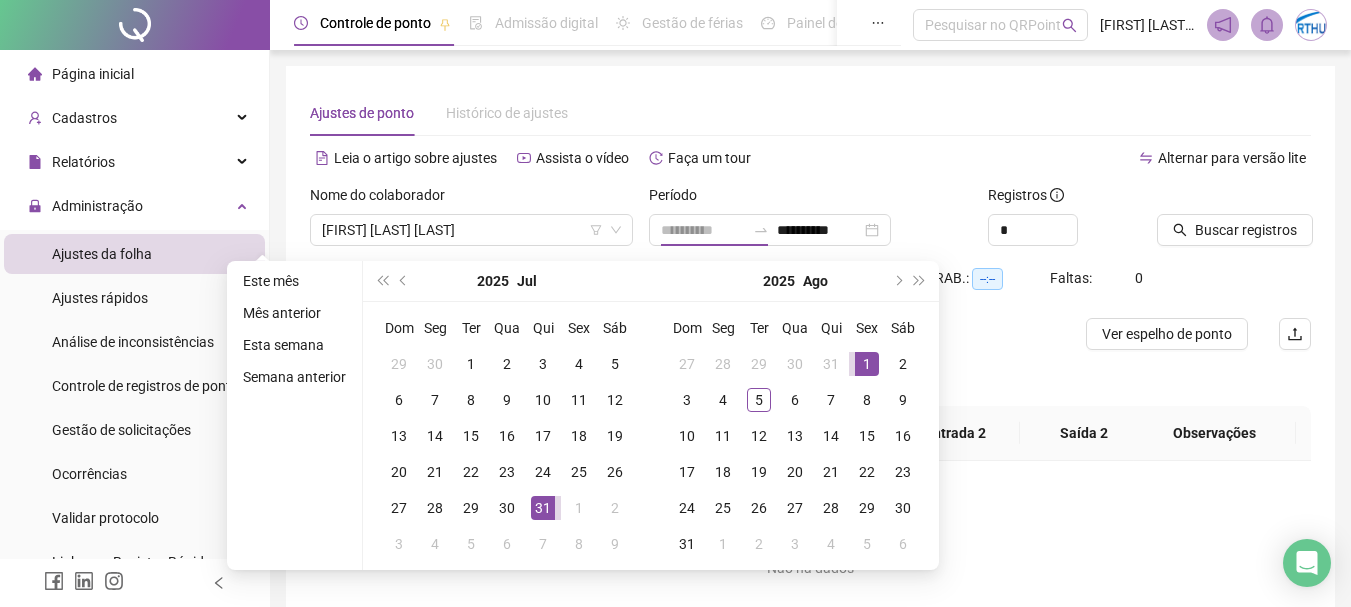 click on "1" at bounding box center [867, 364] 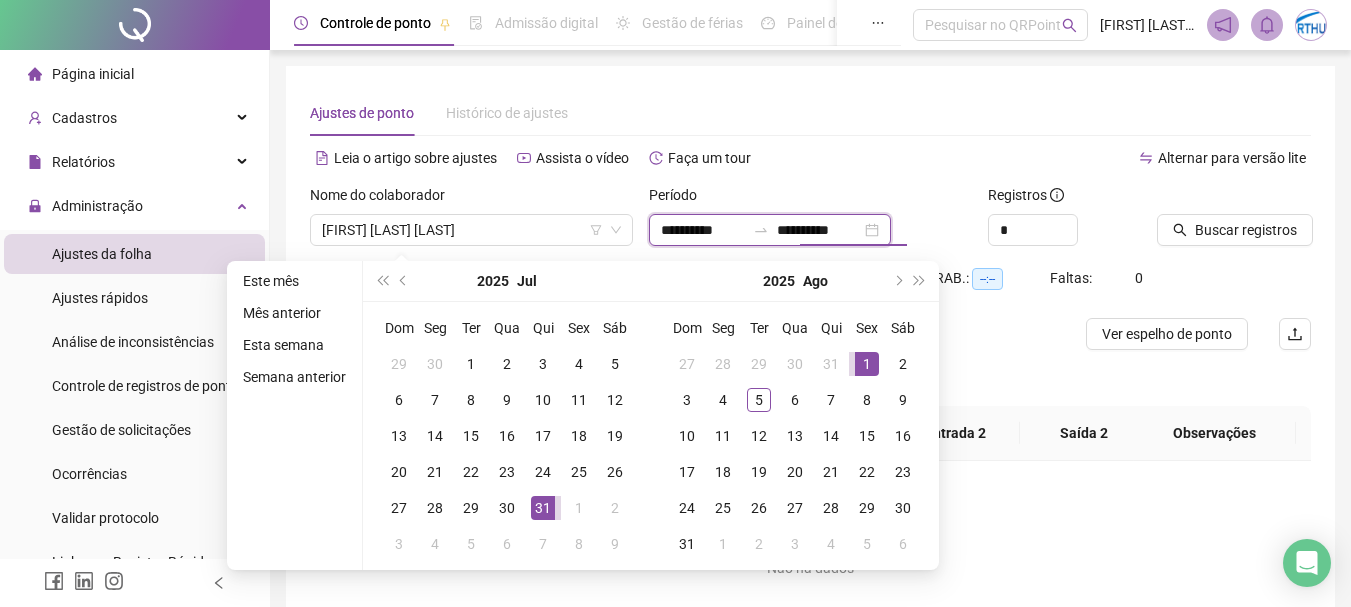 click on "**********" at bounding box center [819, 230] 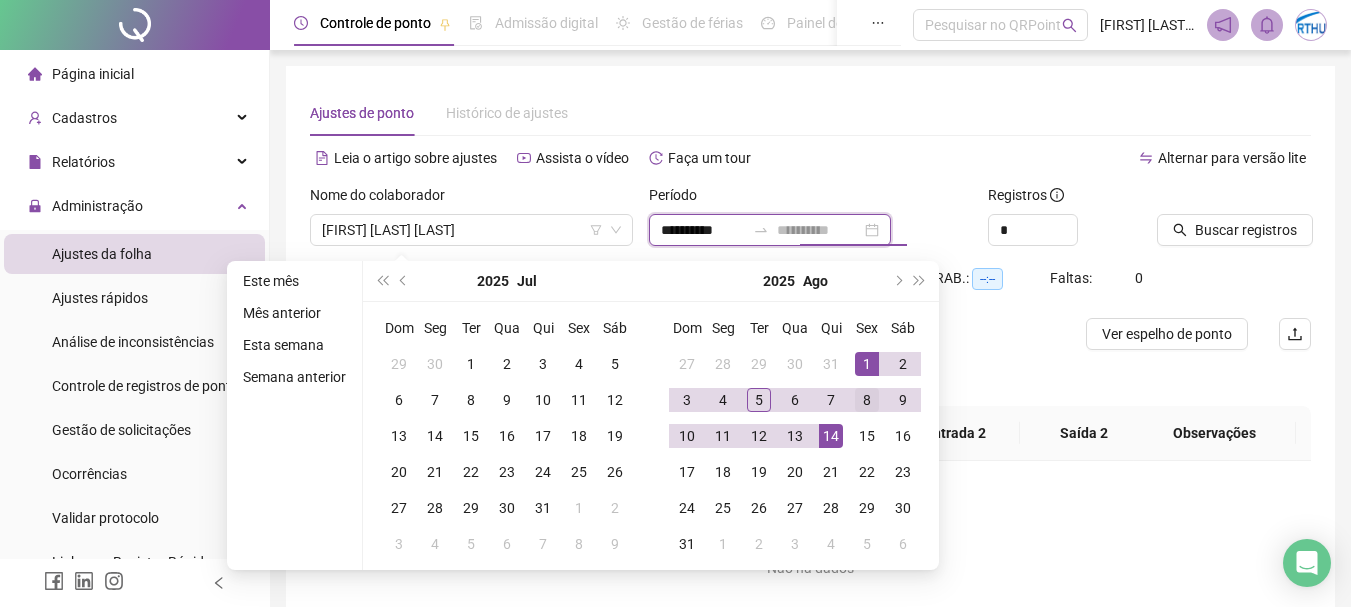 type on "**********" 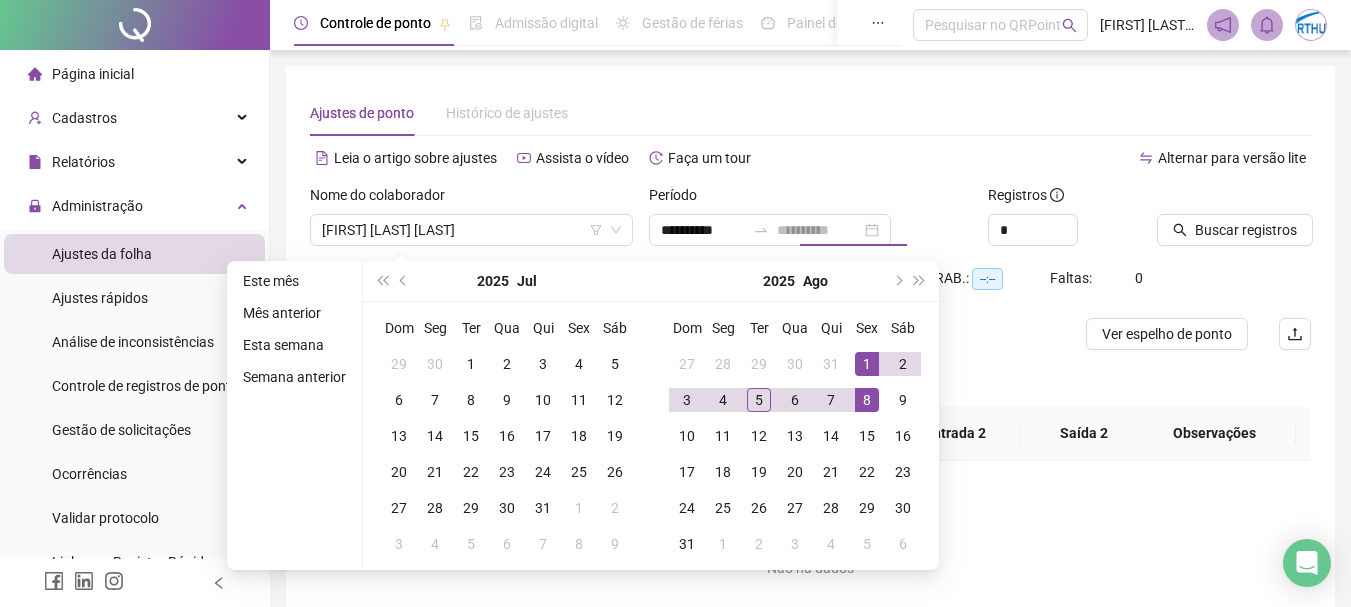 click on "8" at bounding box center [867, 400] 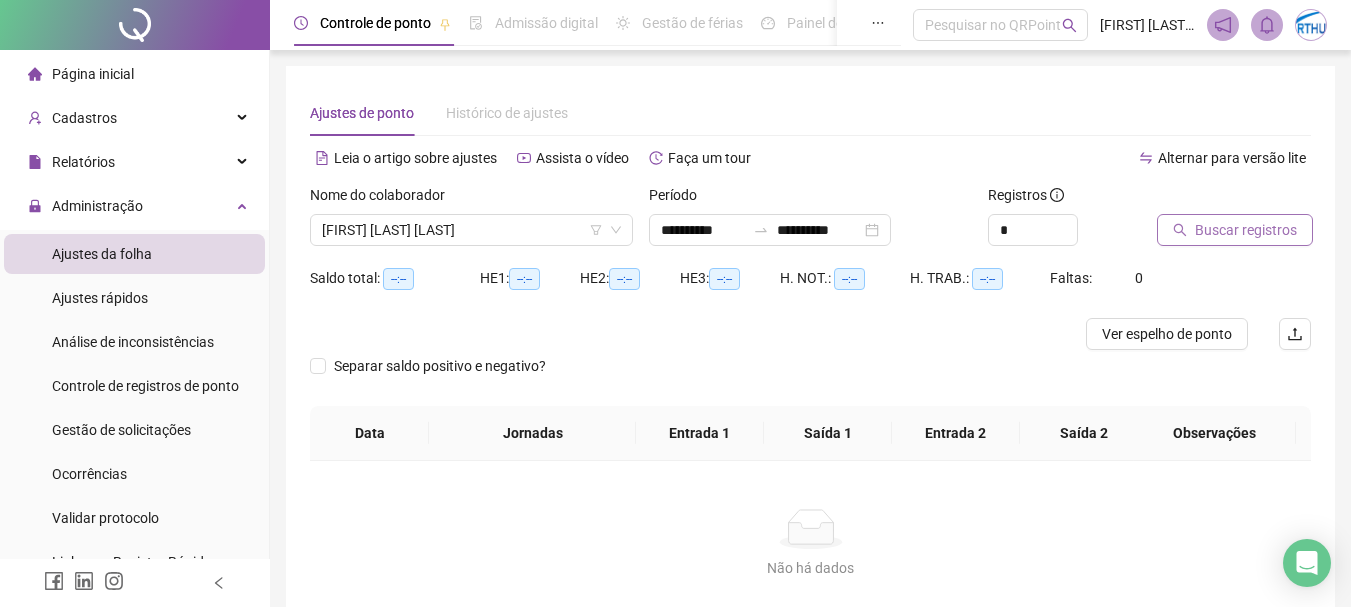 click on "Buscar registros" at bounding box center (1246, 230) 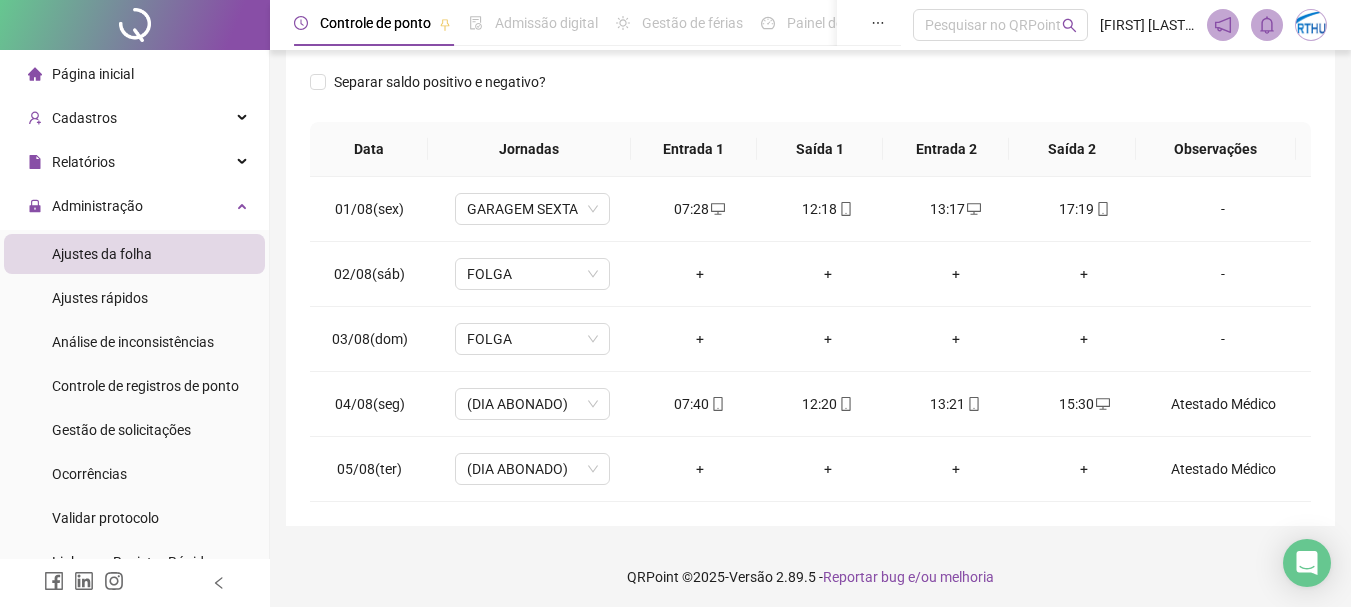 scroll, scrollTop: 313, scrollLeft: 0, axis: vertical 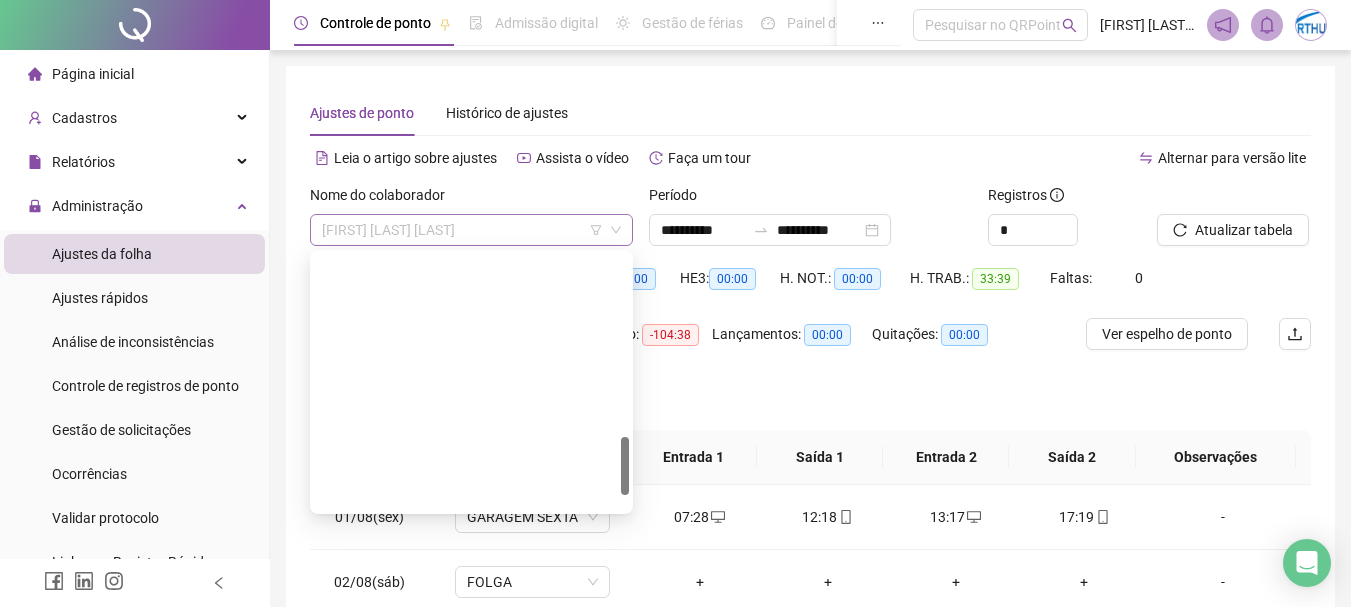 click on "[FIRST] [LAST] [LAST]" at bounding box center [471, 230] 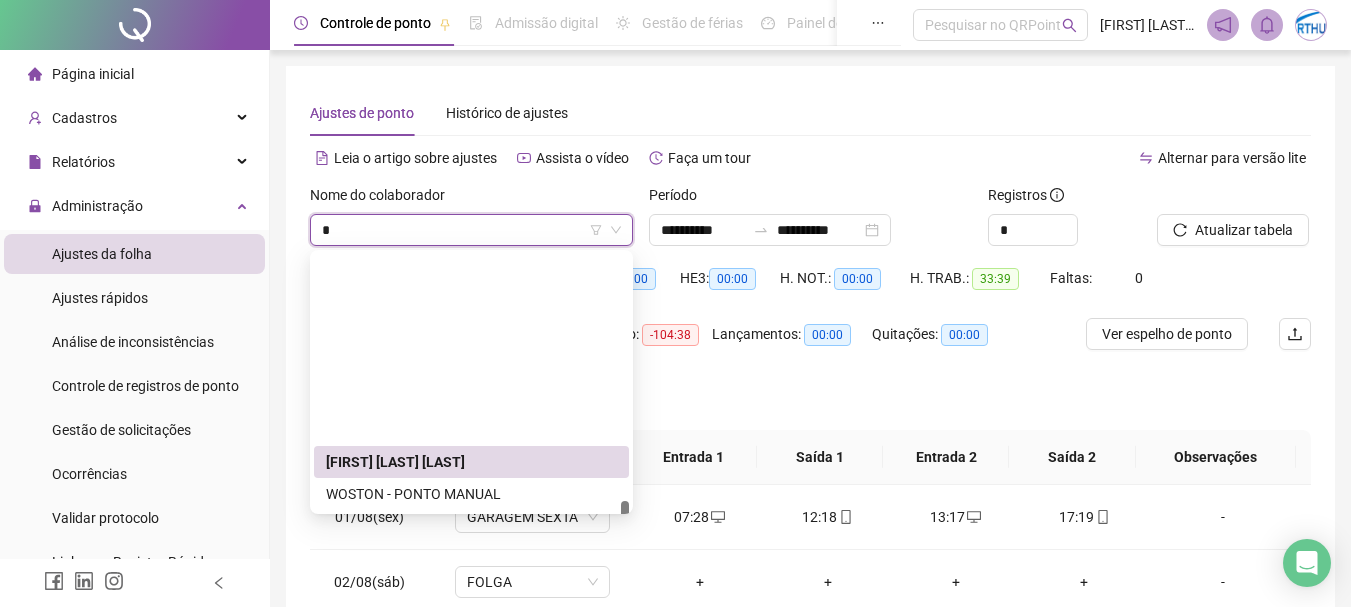 type on "**" 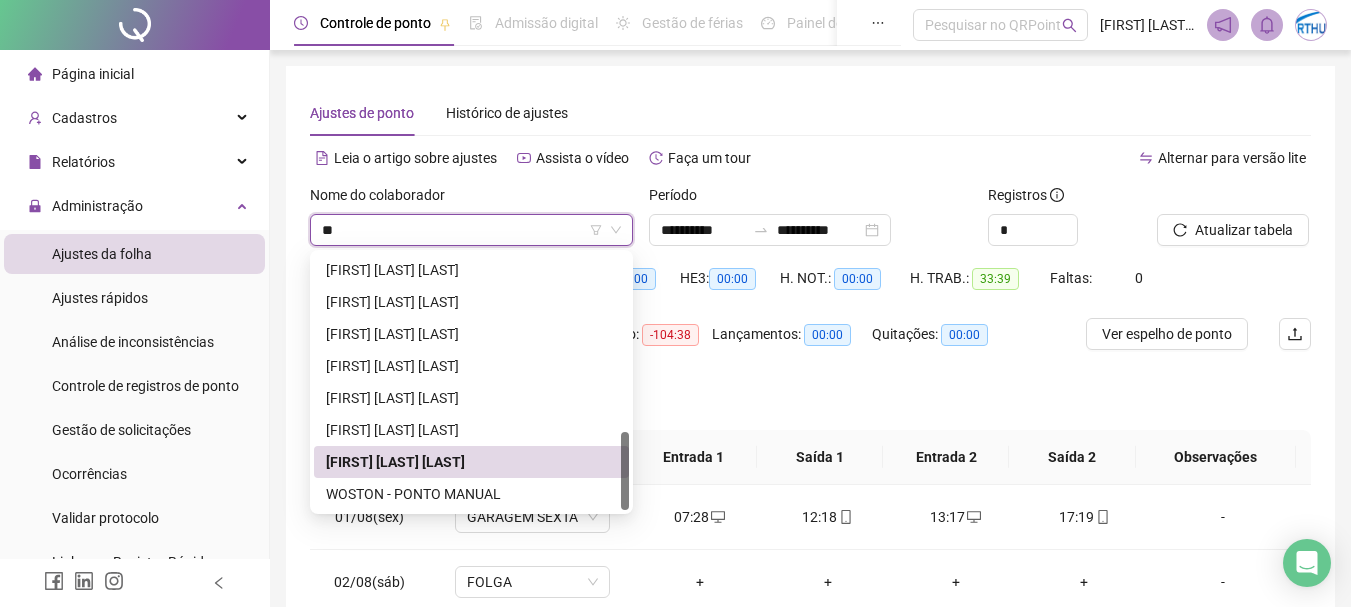 scroll, scrollTop: 39, scrollLeft: 0, axis: vertical 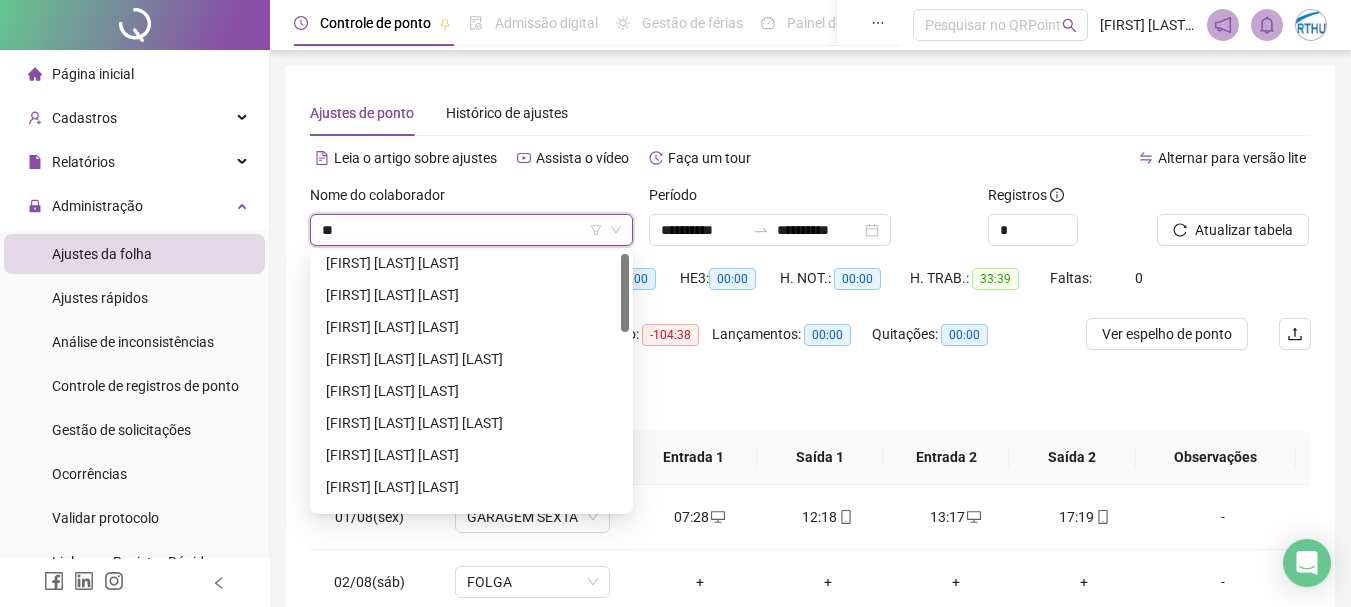 drag, startPoint x: 623, startPoint y: 473, endPoint x: 628, endPoint y: 246, distance: 227.05505 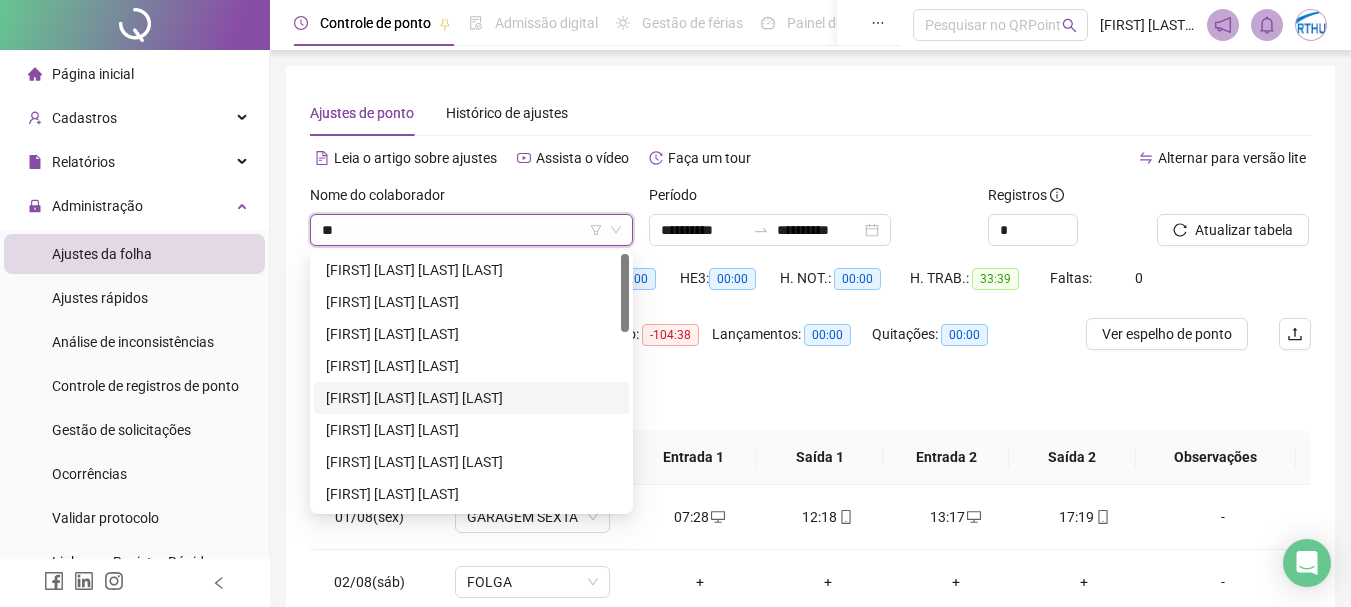 click on "[FIRST] [LAST] [LAST] [LAST]" at bounding box center [471, 398] 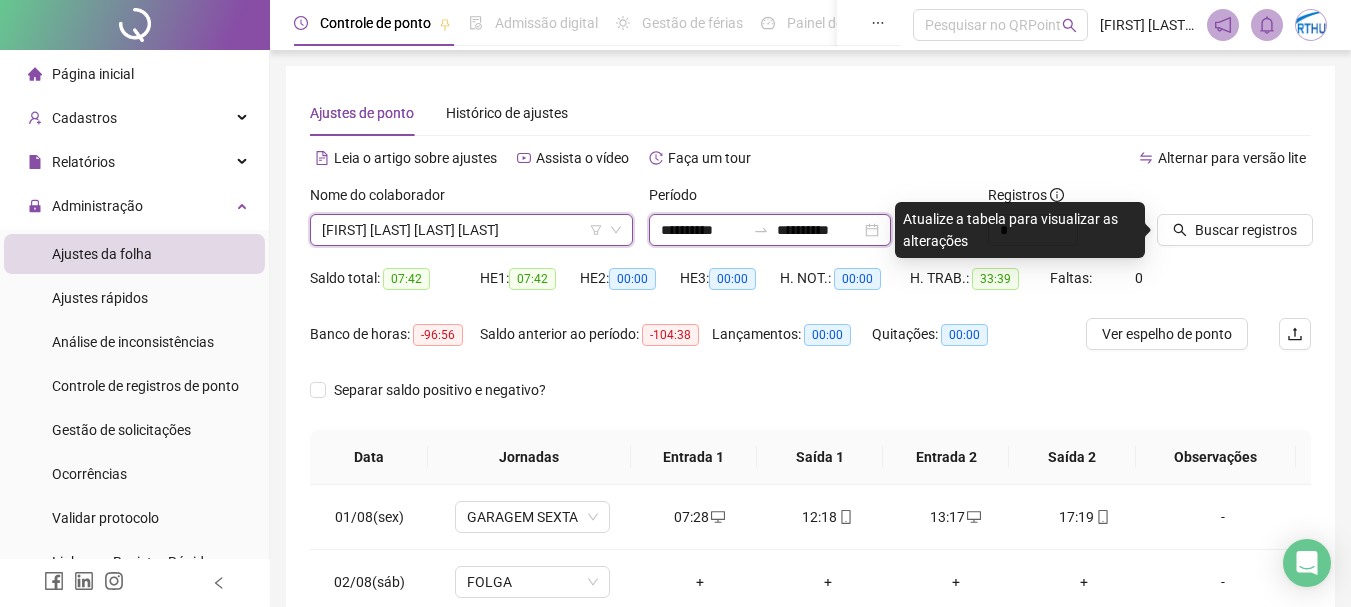 click on "**********" at bounding box center [703, 230] 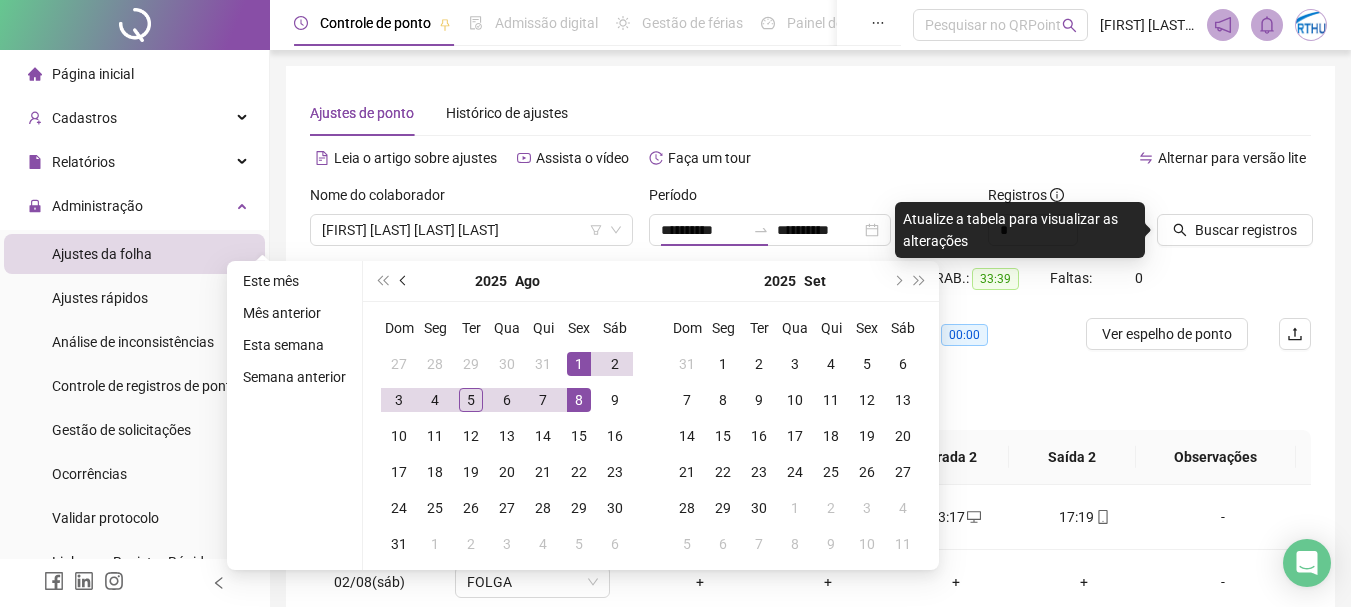 click at bounding box center [405, 281] 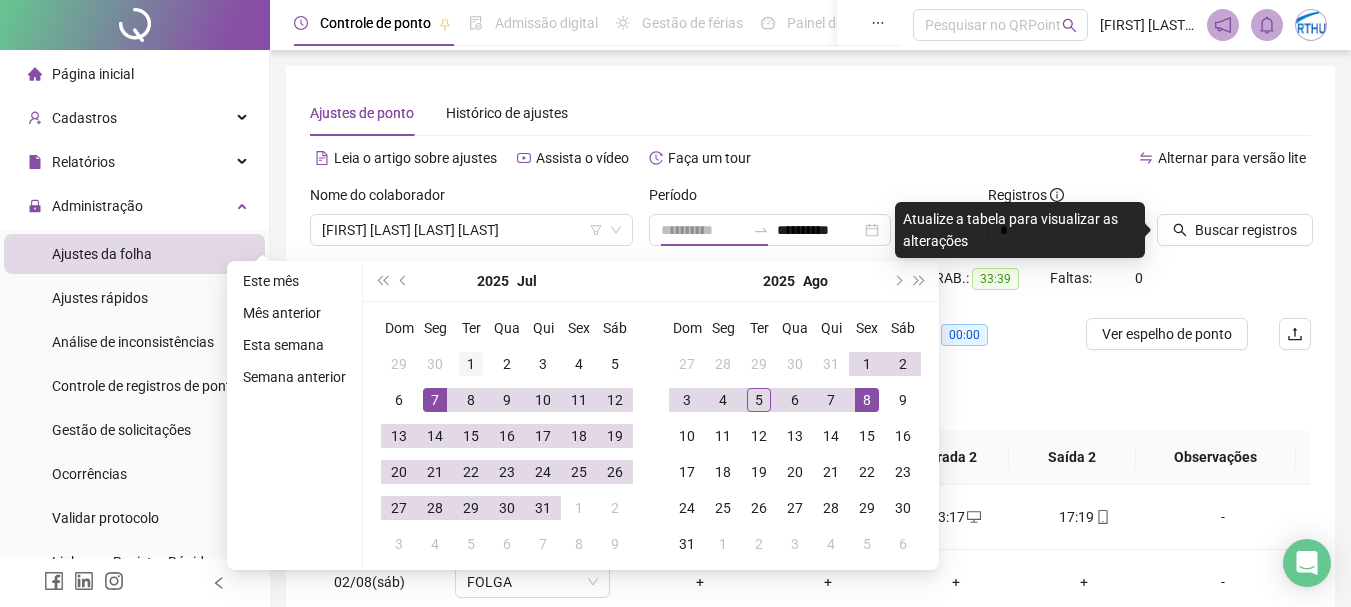 type on "**********" 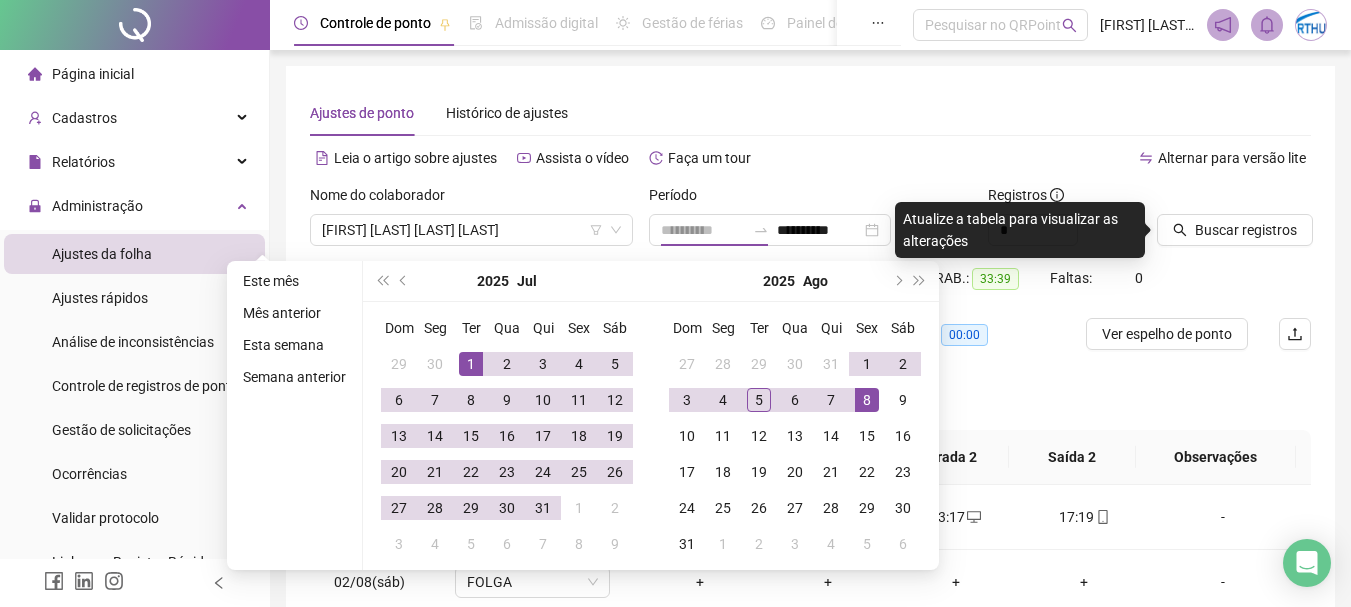click on "1" at bounding box center (471, 364) 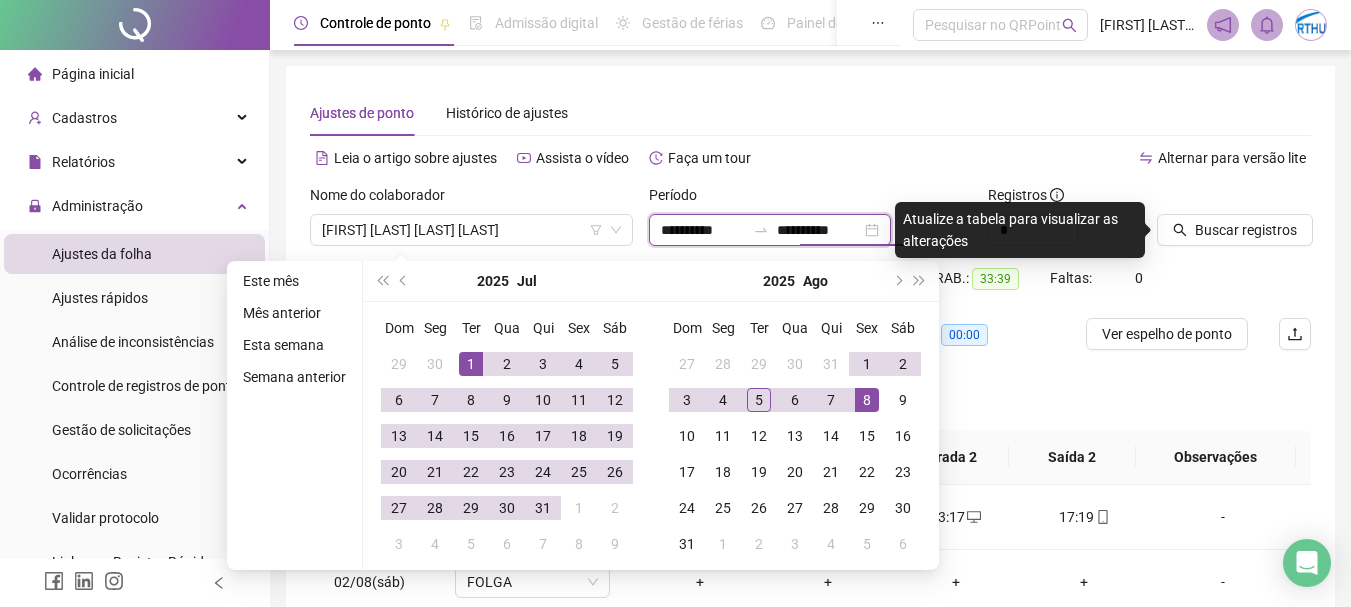 click on "**********" at bounding box center (819, 230) 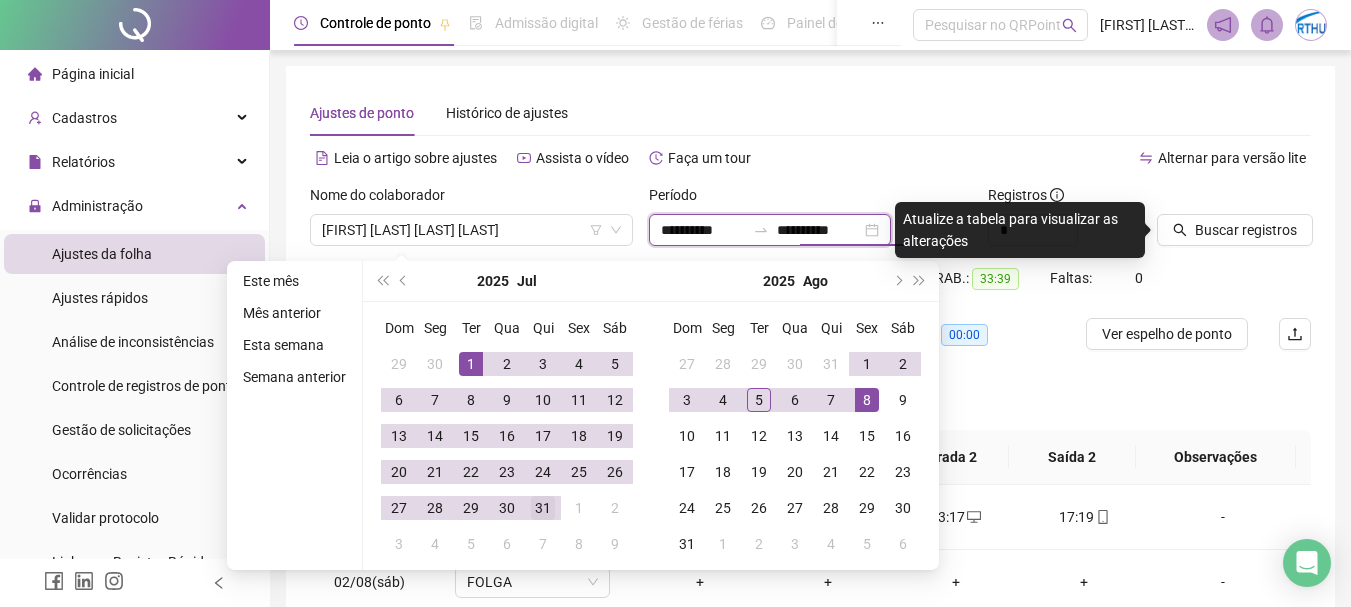 type on "**********" 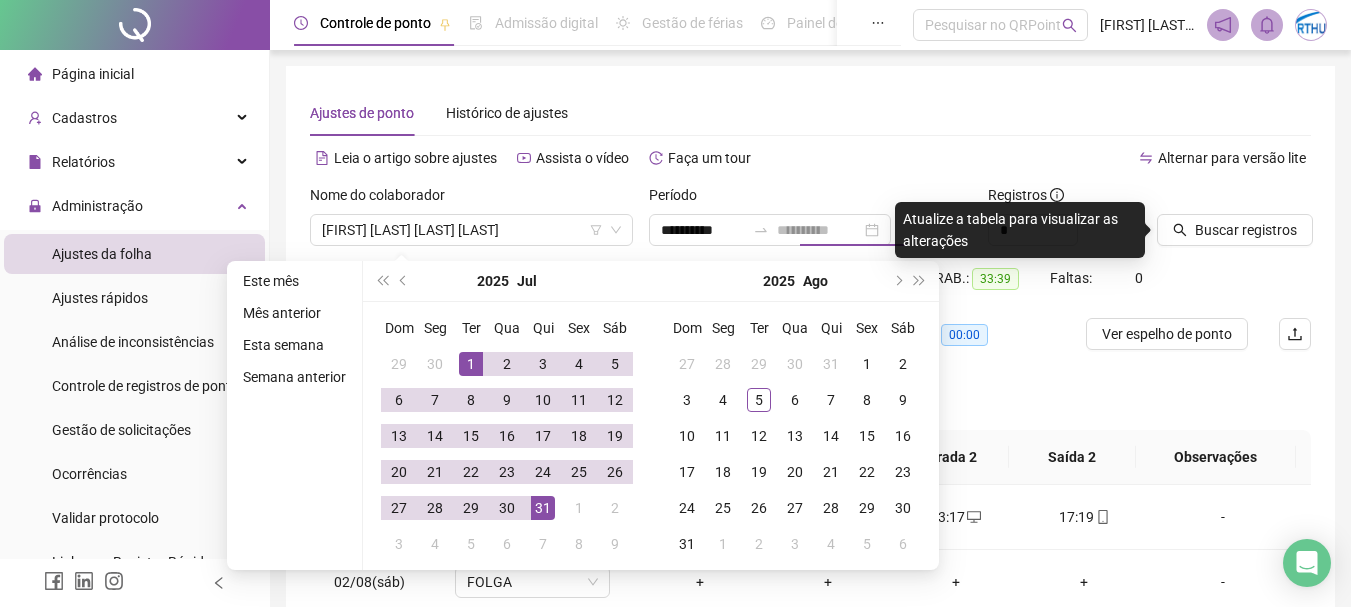 click on "31" at bounding box center (543, 508) 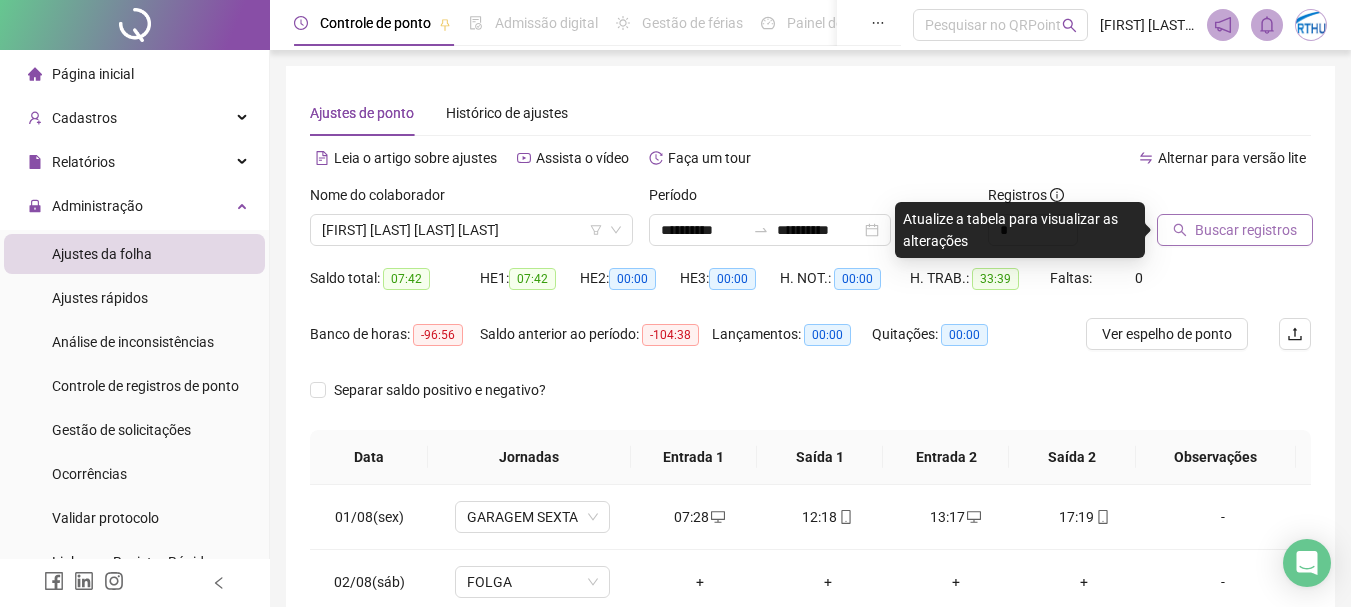 click on "Buscar registros" at bounding box center [1246, 230] 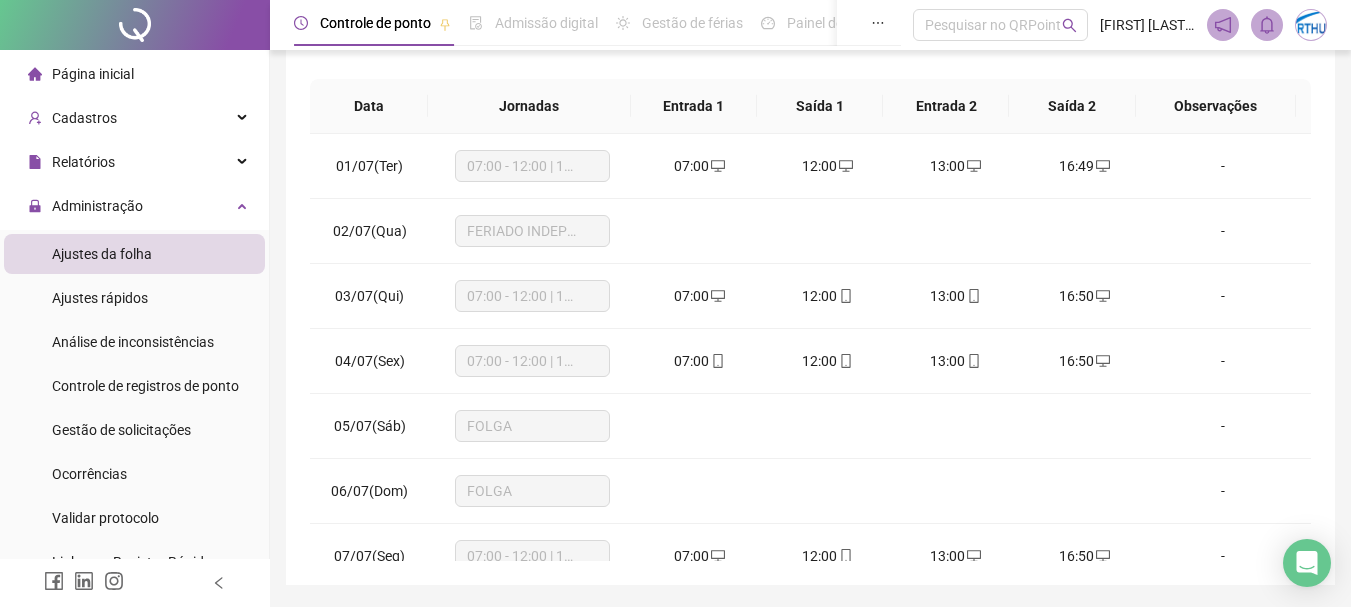 scroll, scrollTop: 415, scrollLeft: 0, axis: vertical 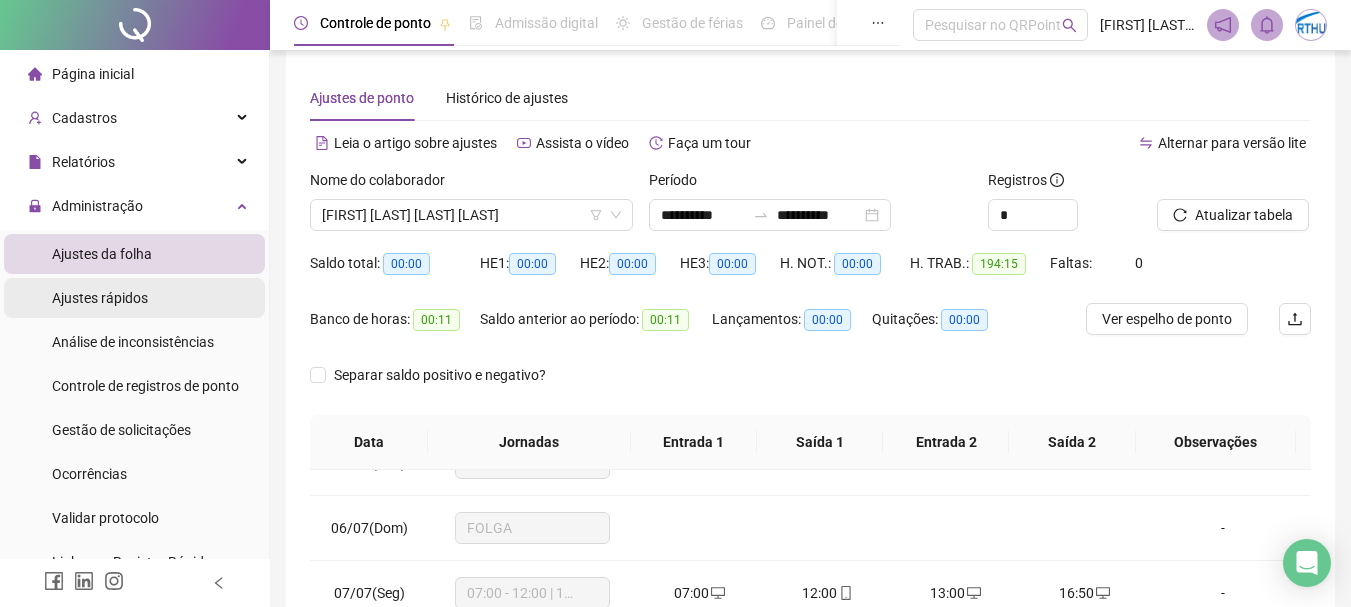 click on "Ajustes rápidos" at bounding box center [100, 298] 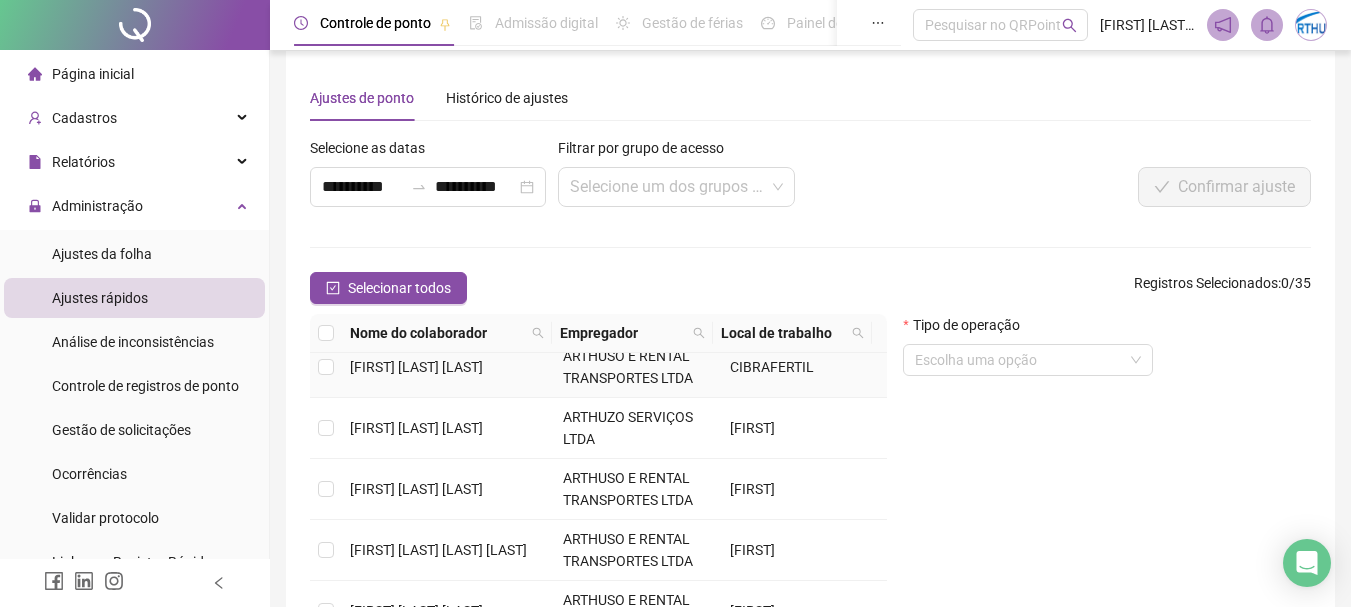 scroll, scrollTop: 200, scrollLeft: 0, axis: vertical 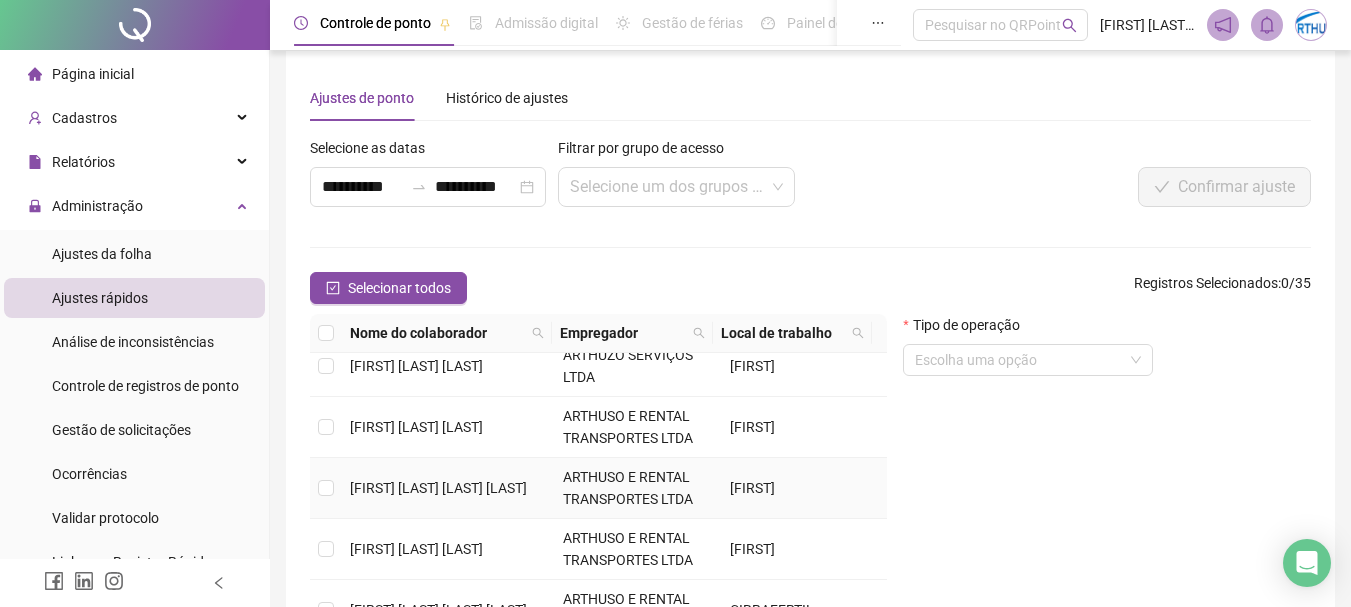 click on "[FIRST] [LAST] [LAST] [LAST]" at bounding box center (438, 488) 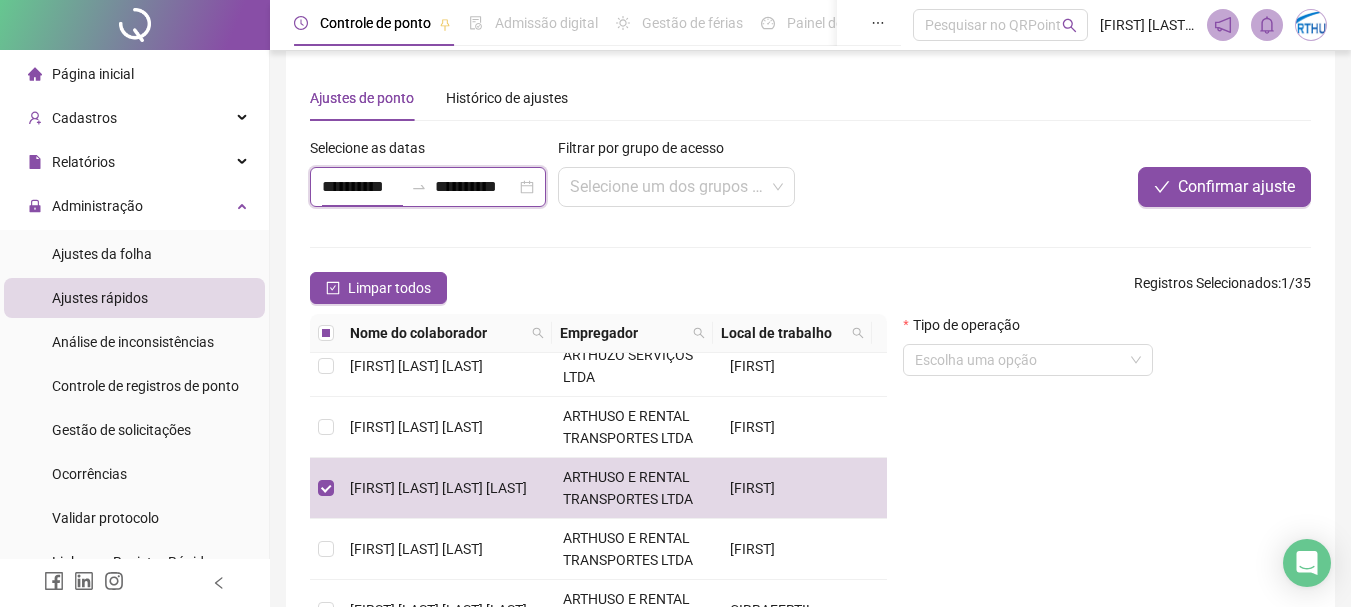 click on "**********" at bounding box center [362, 187] 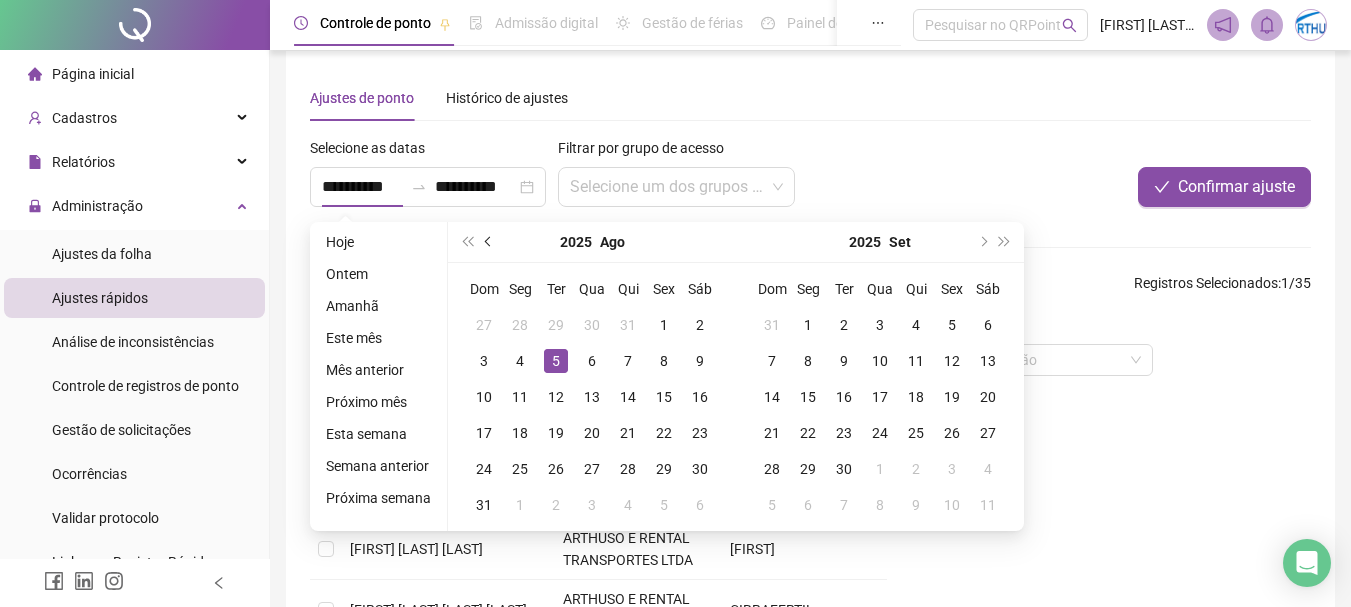 click at bounding box center [490, 242] 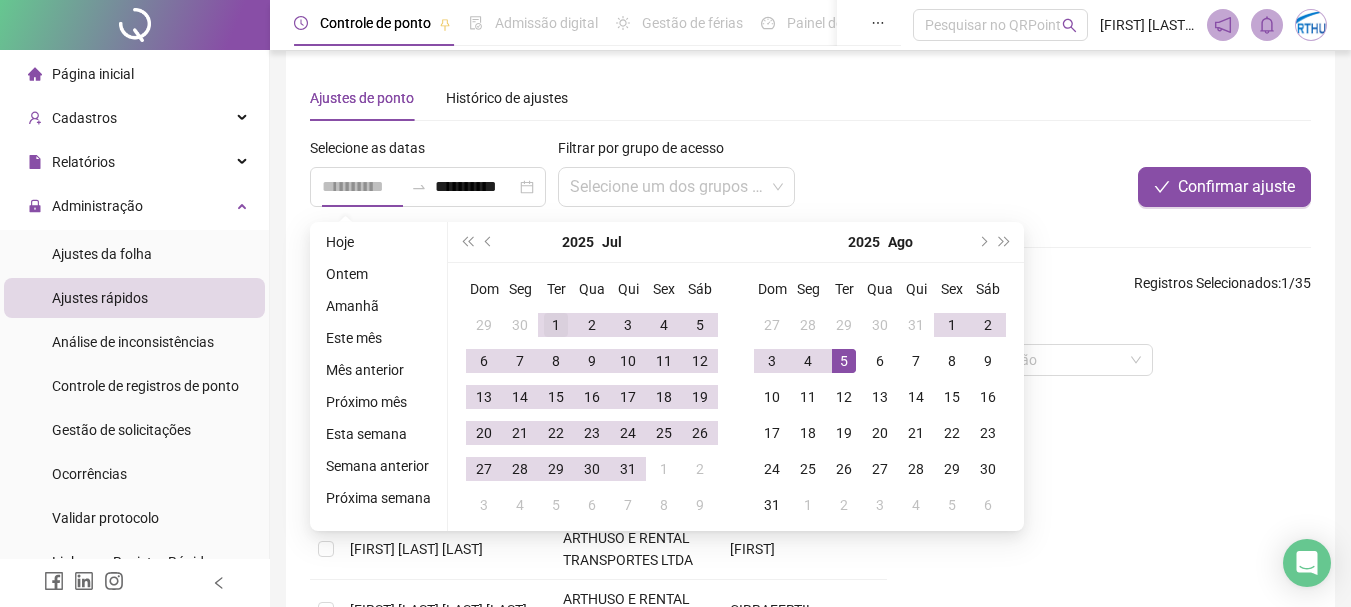 type on "**********" 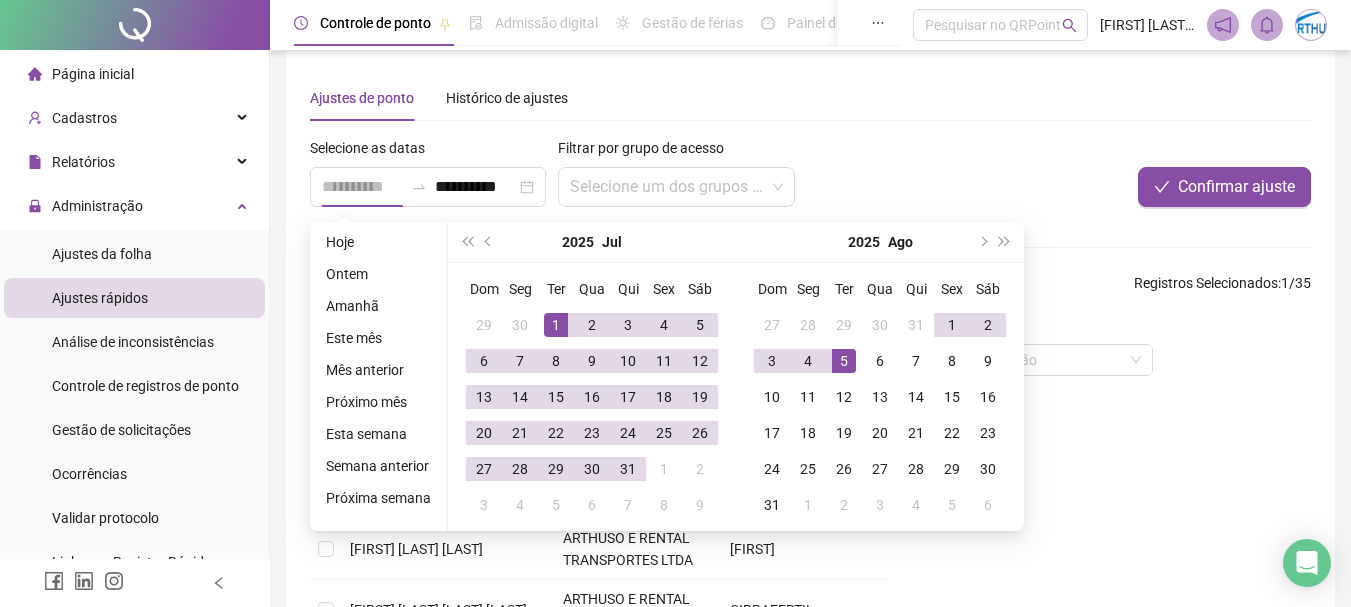 click on "1" at bounding box center (556, 325) 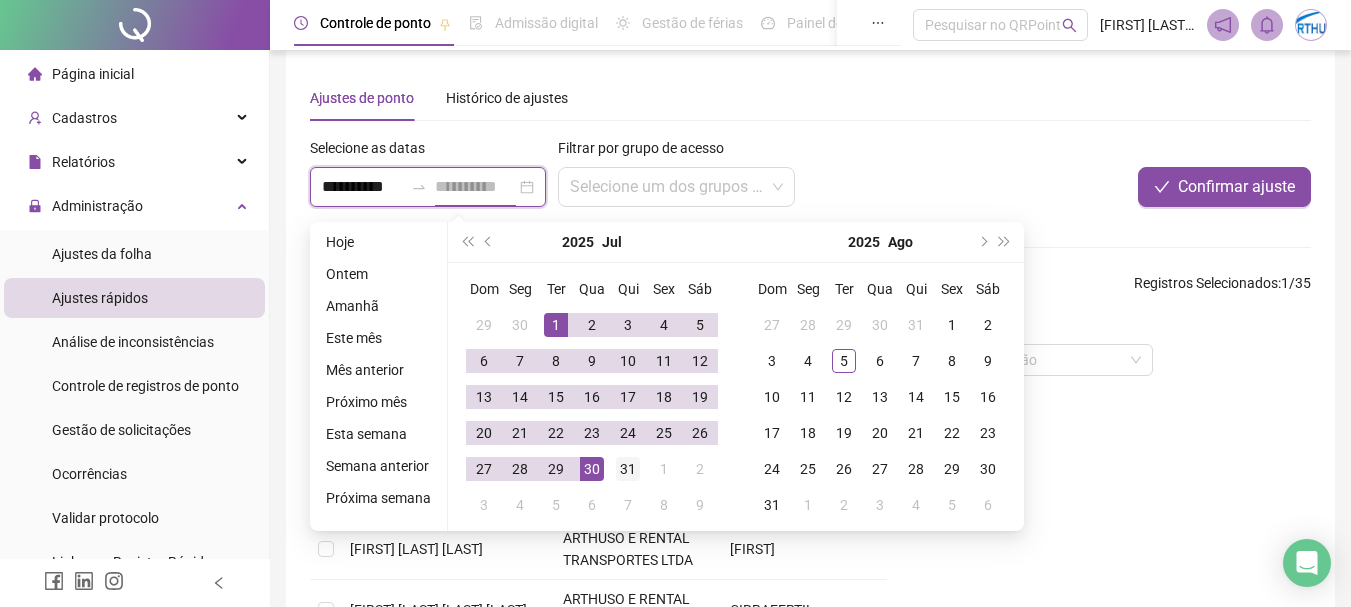 type on "**********" 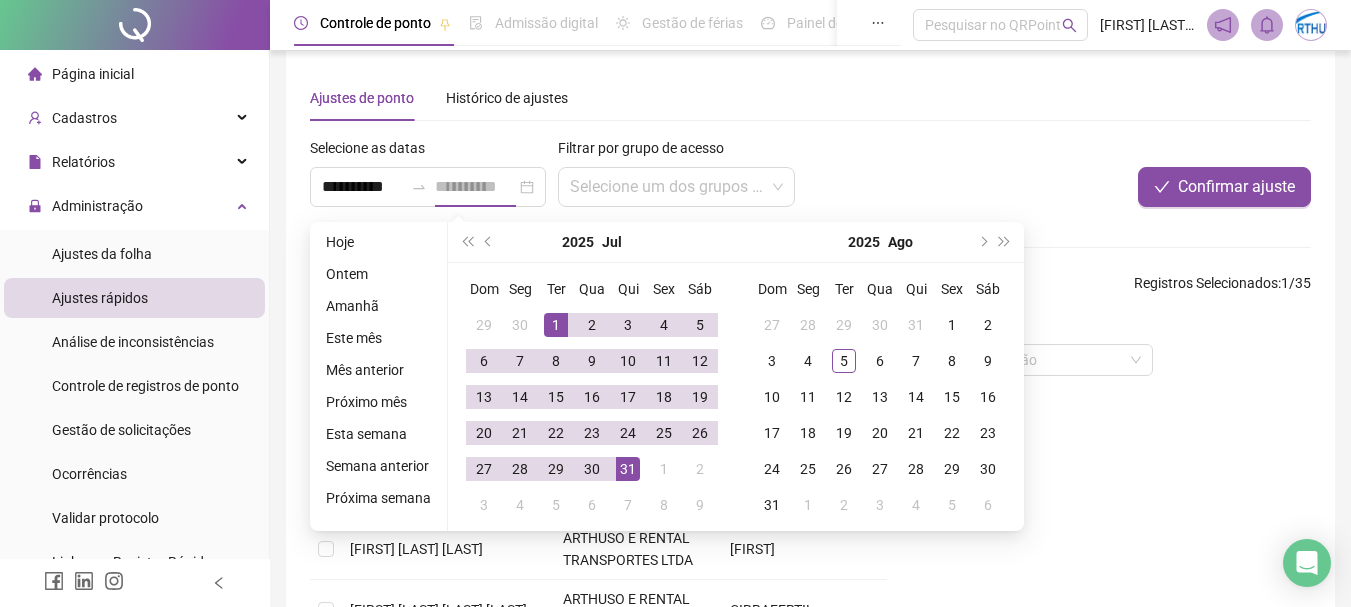 click on "31" at bounding box center [628, 469] 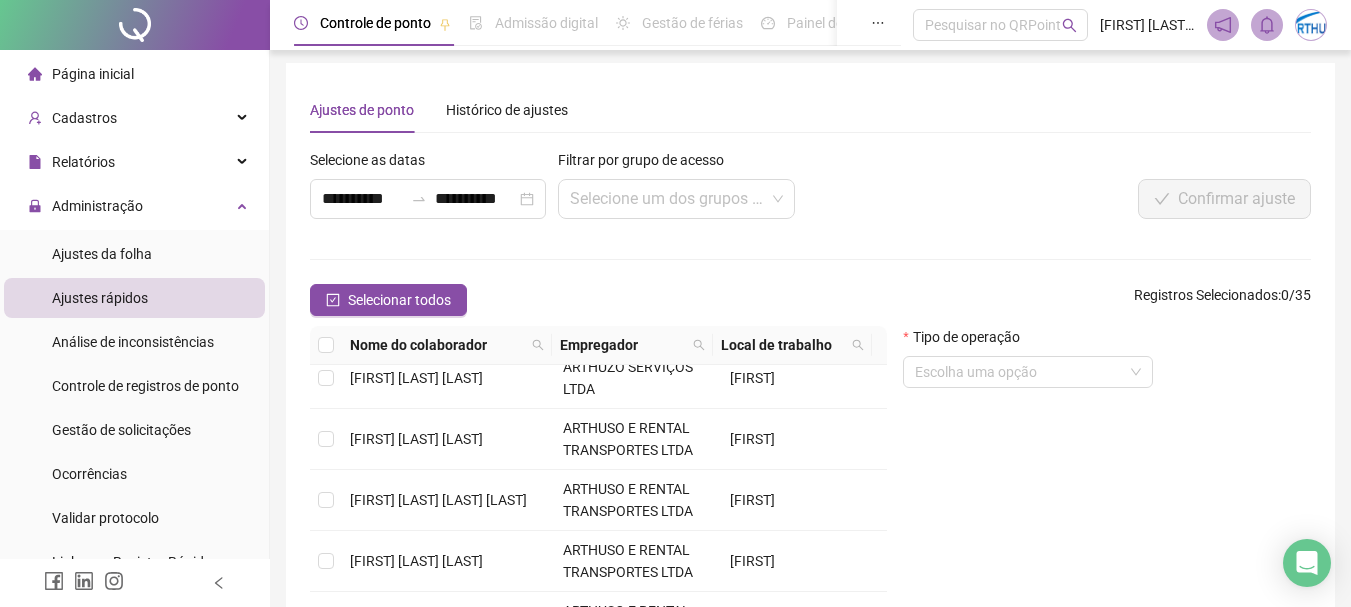 scroll, scrollTop: 0, scrollLeft: 0, axis: both 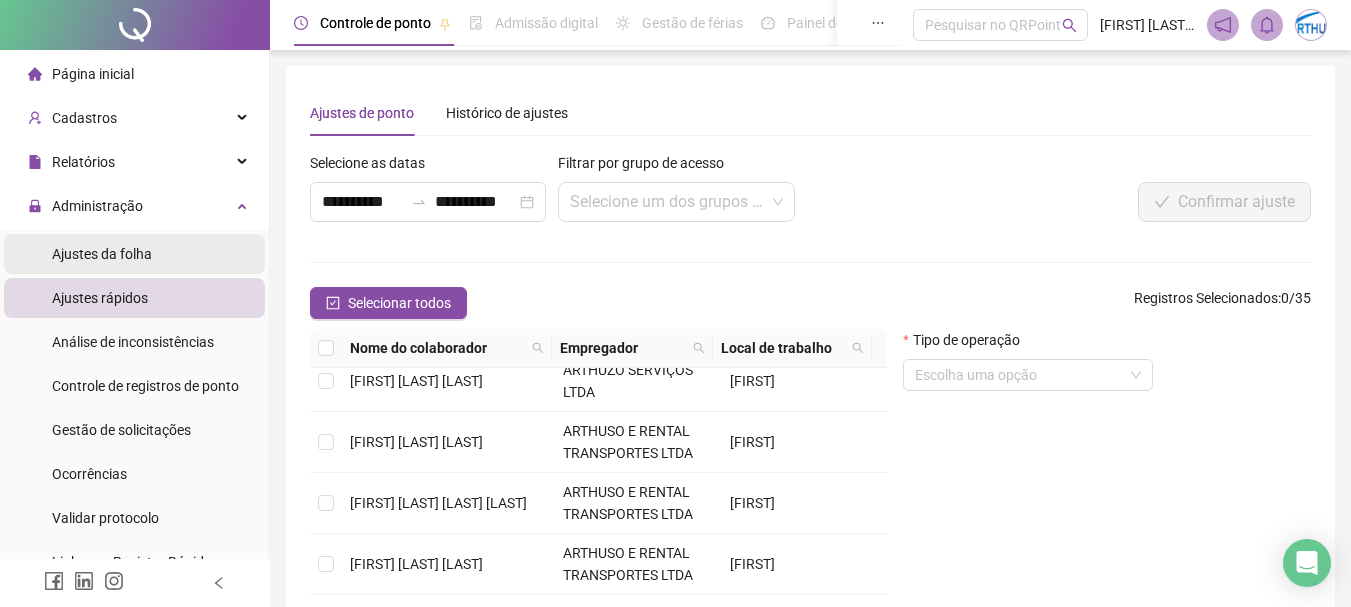 click on "Ajustes da folha" at bounding box center (102, 254) 